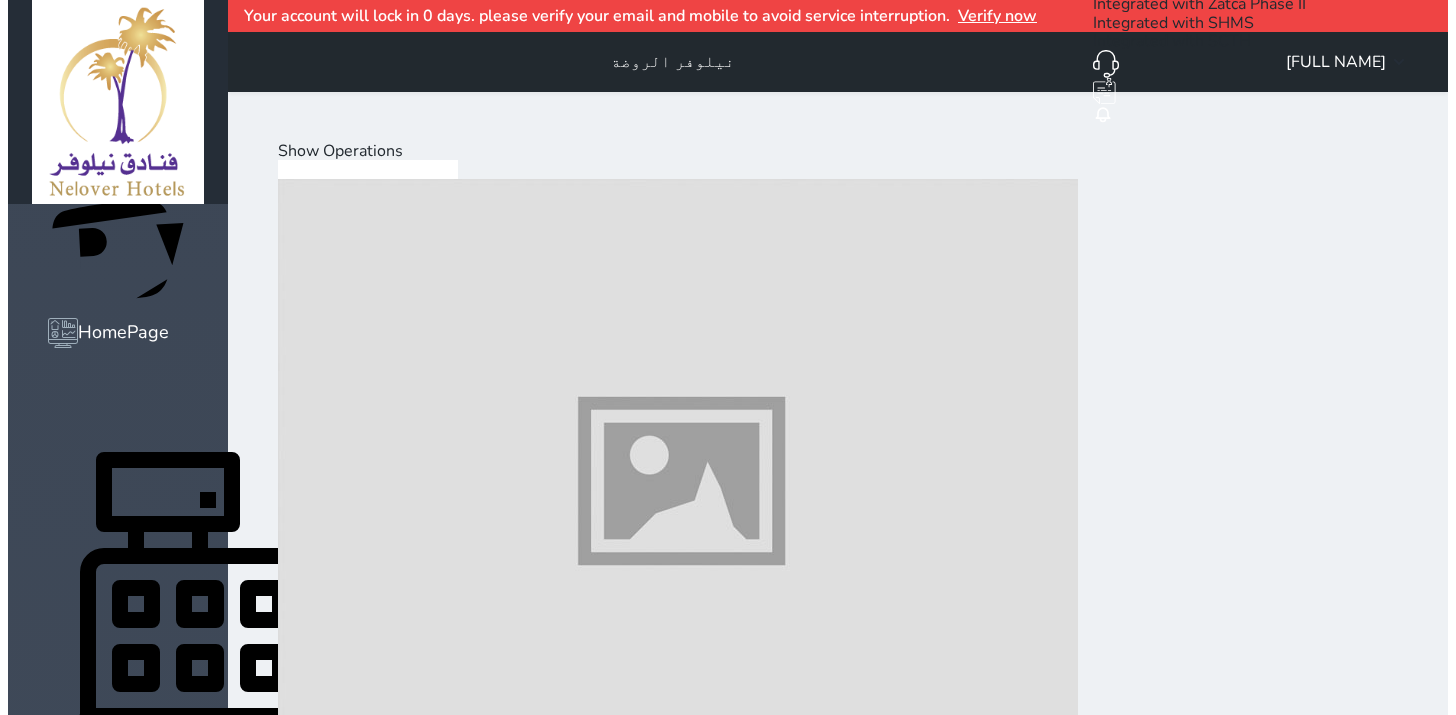 scroll, scrollTop: 0, scrollLeft: 0, axis: both 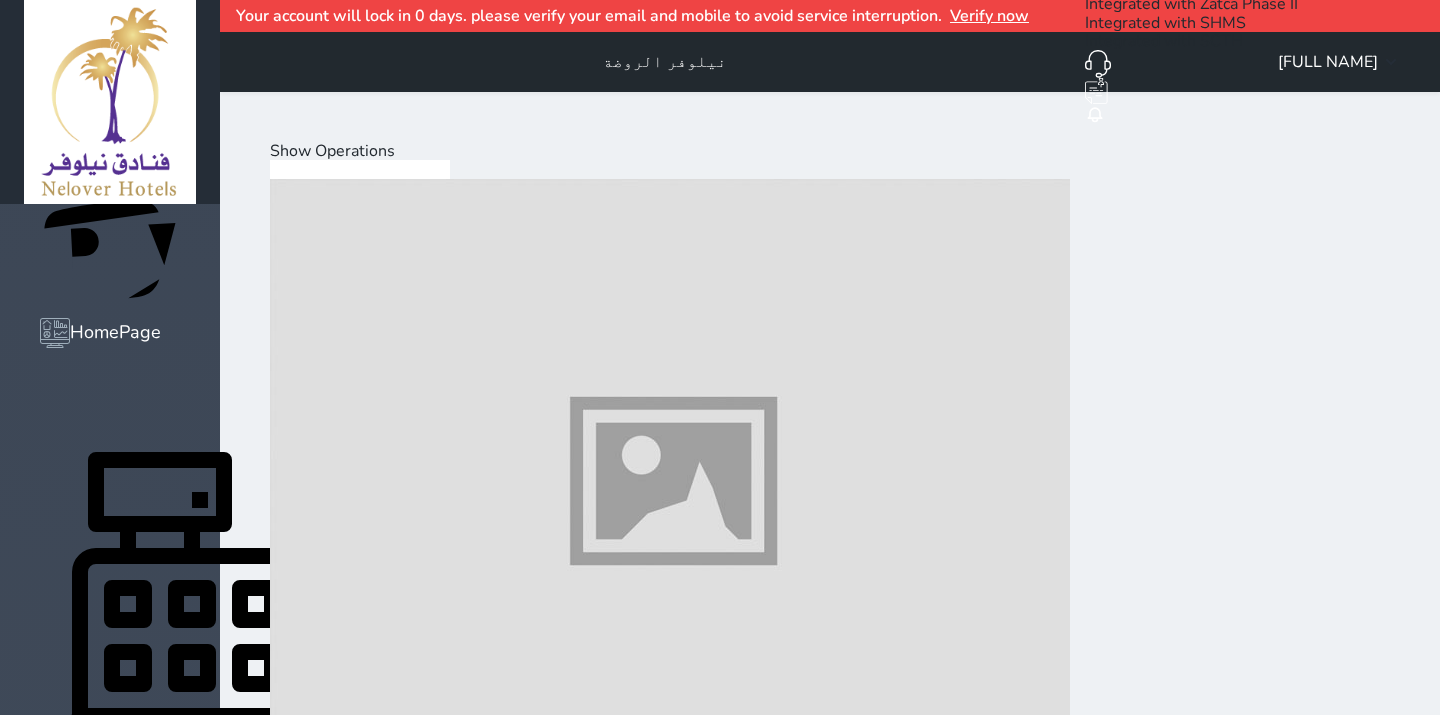 click on "Mini Bar" at bounding box center [570, 20040] 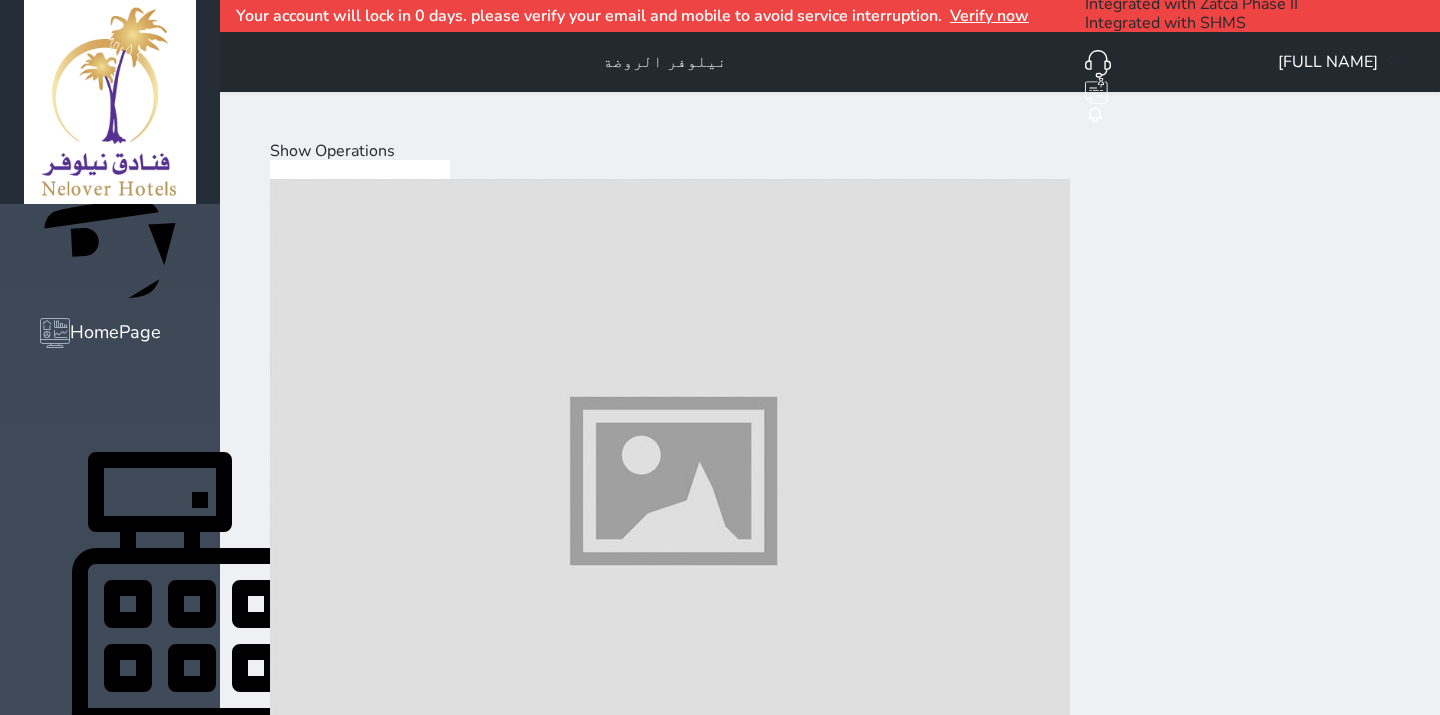 click at bounding box center [670, 2340] 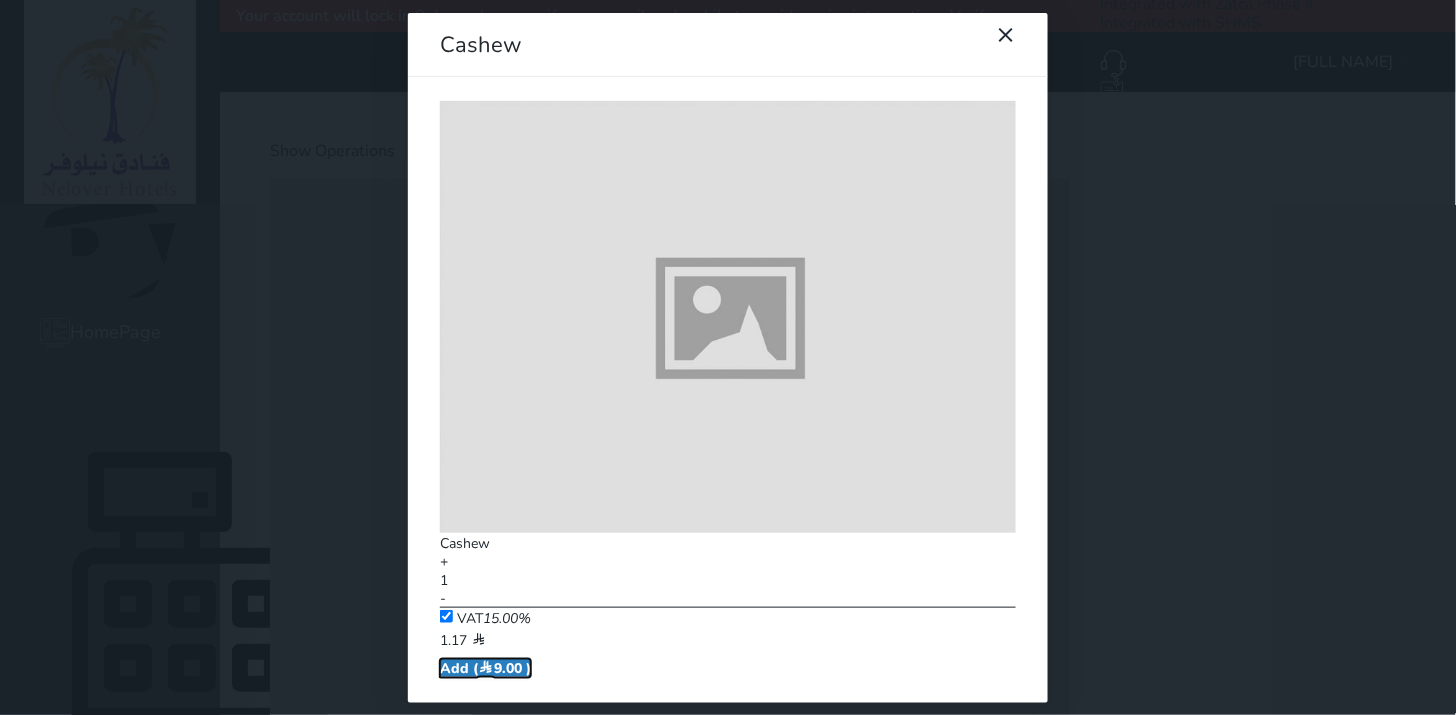 click on "Add  (    9.00 )" at bounding box center (485, 668) 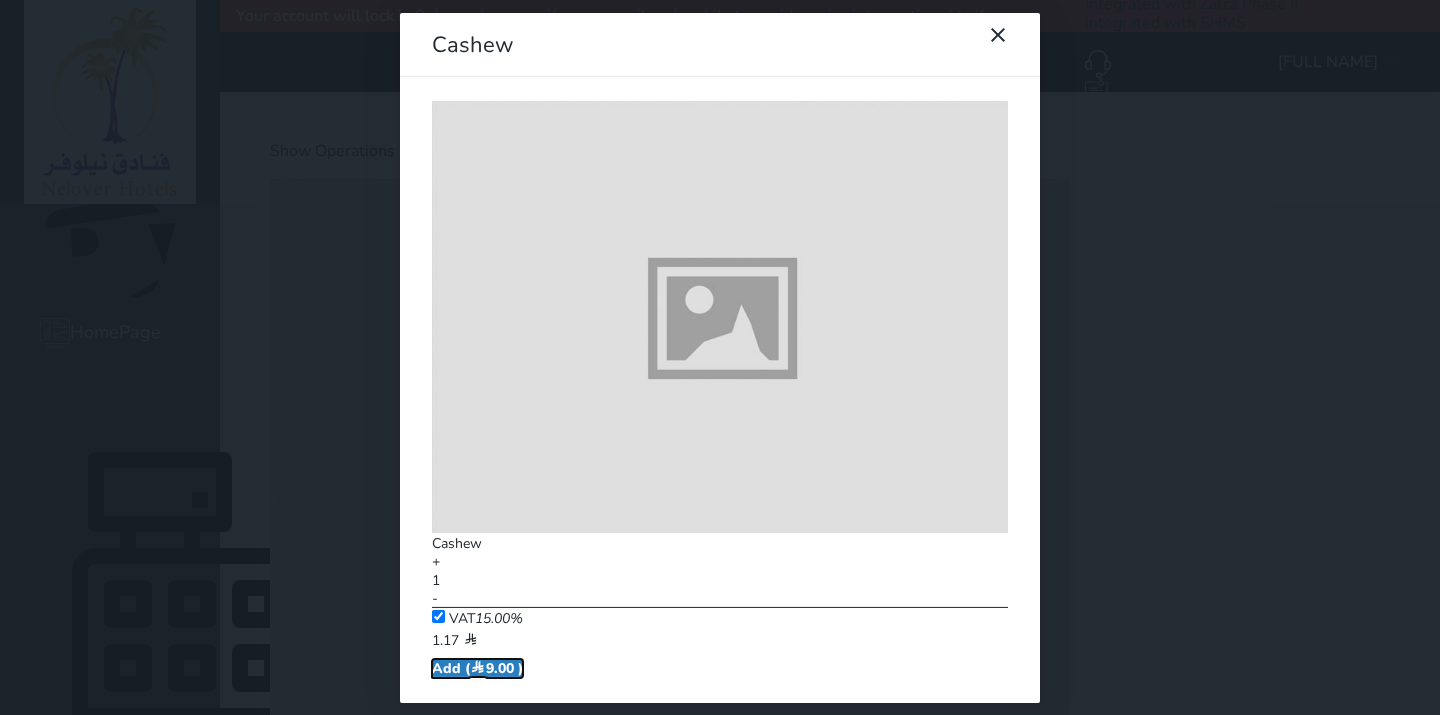 click on "Add  (    9.00 )" at bounding box center (477, 668) 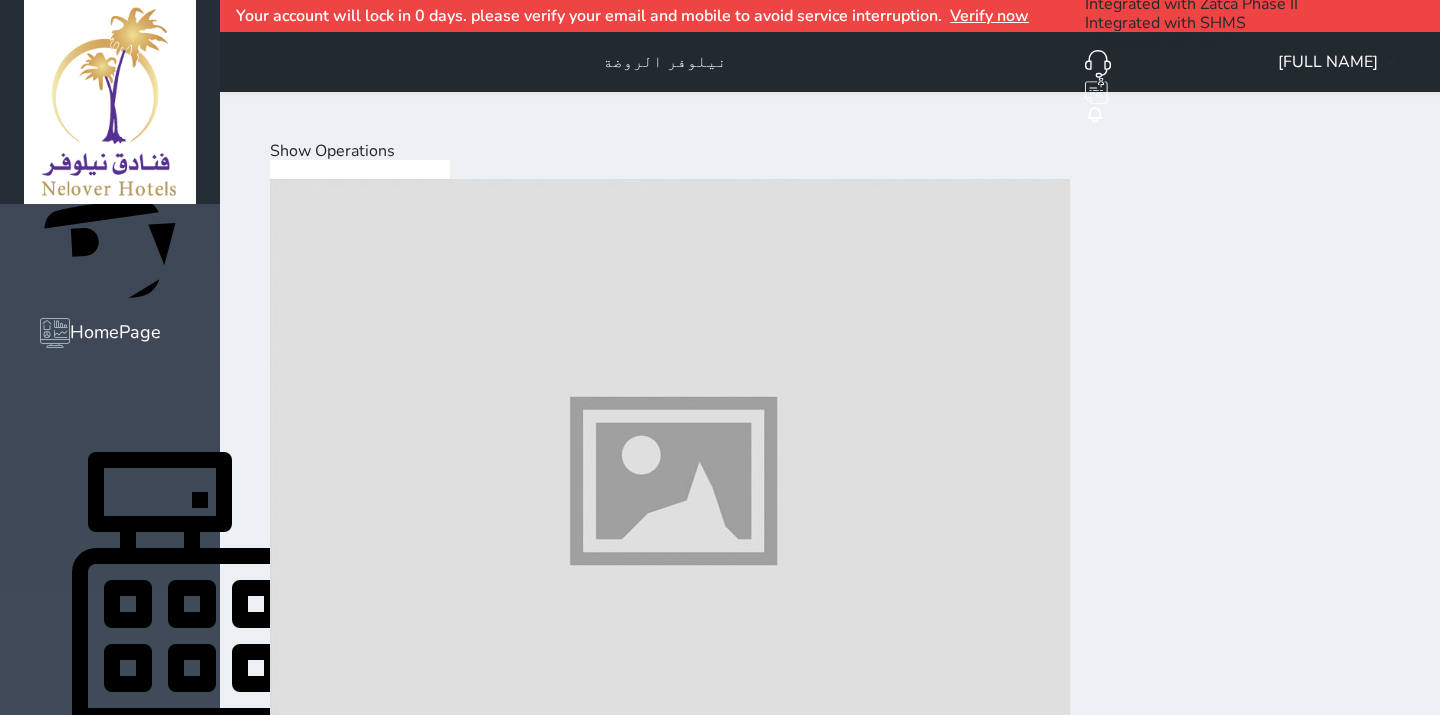 click at bounding box center (670, 2960) 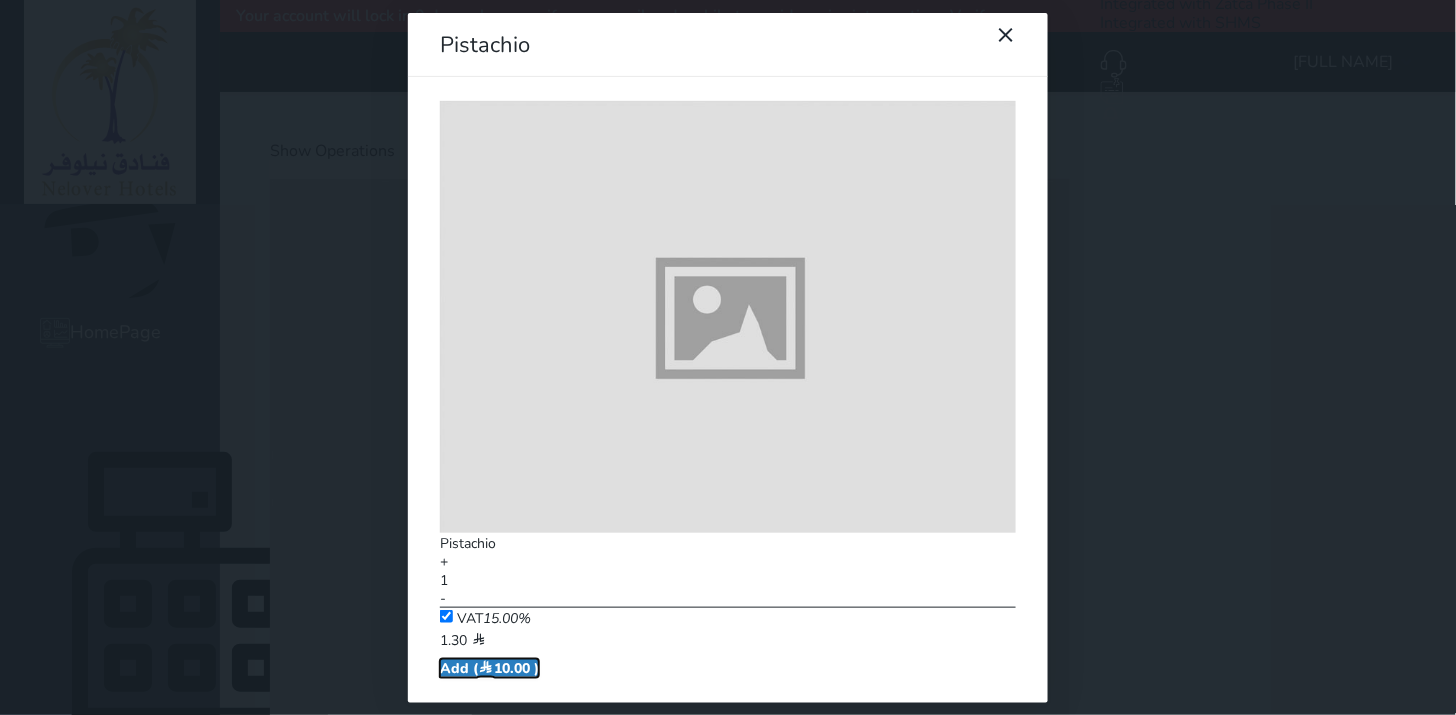 click on "Add  (    10.00 )" at bounding box center (489, 668) 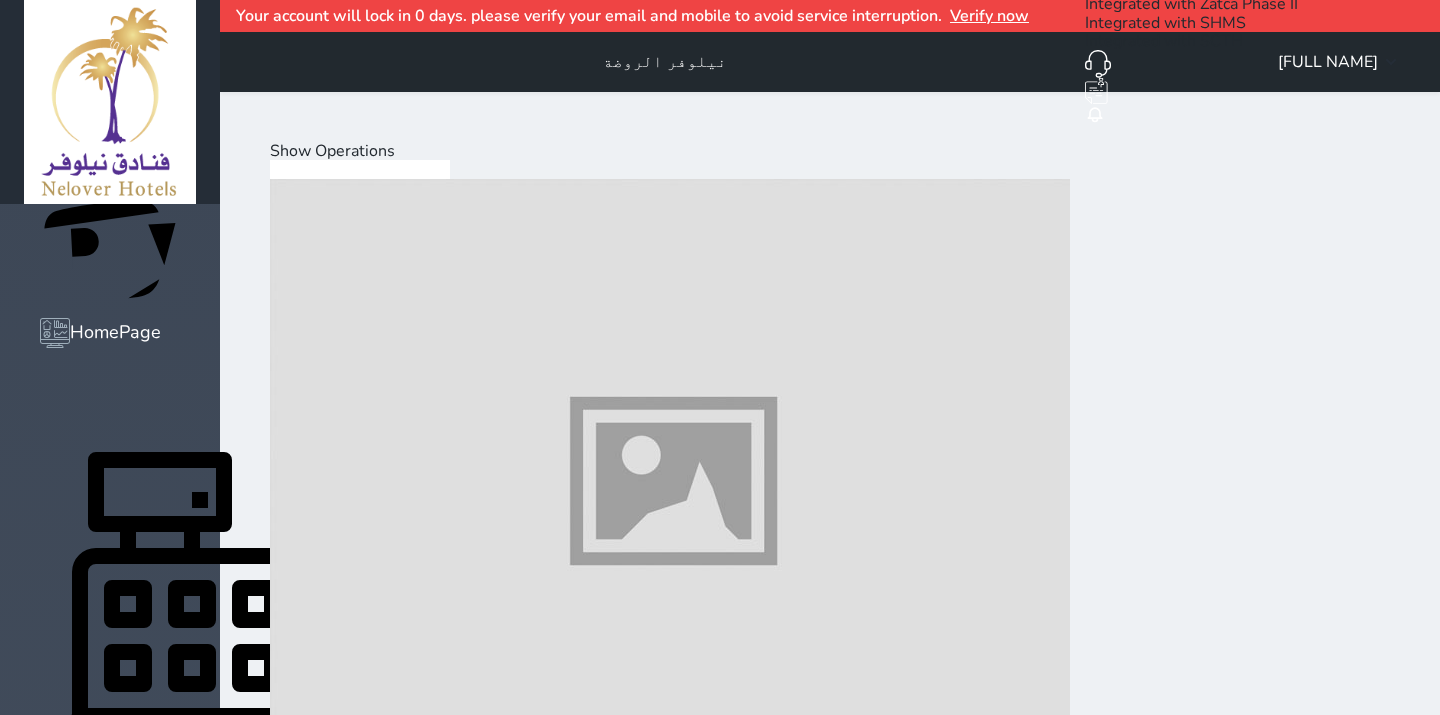 click at bounding box center (271, 11553) 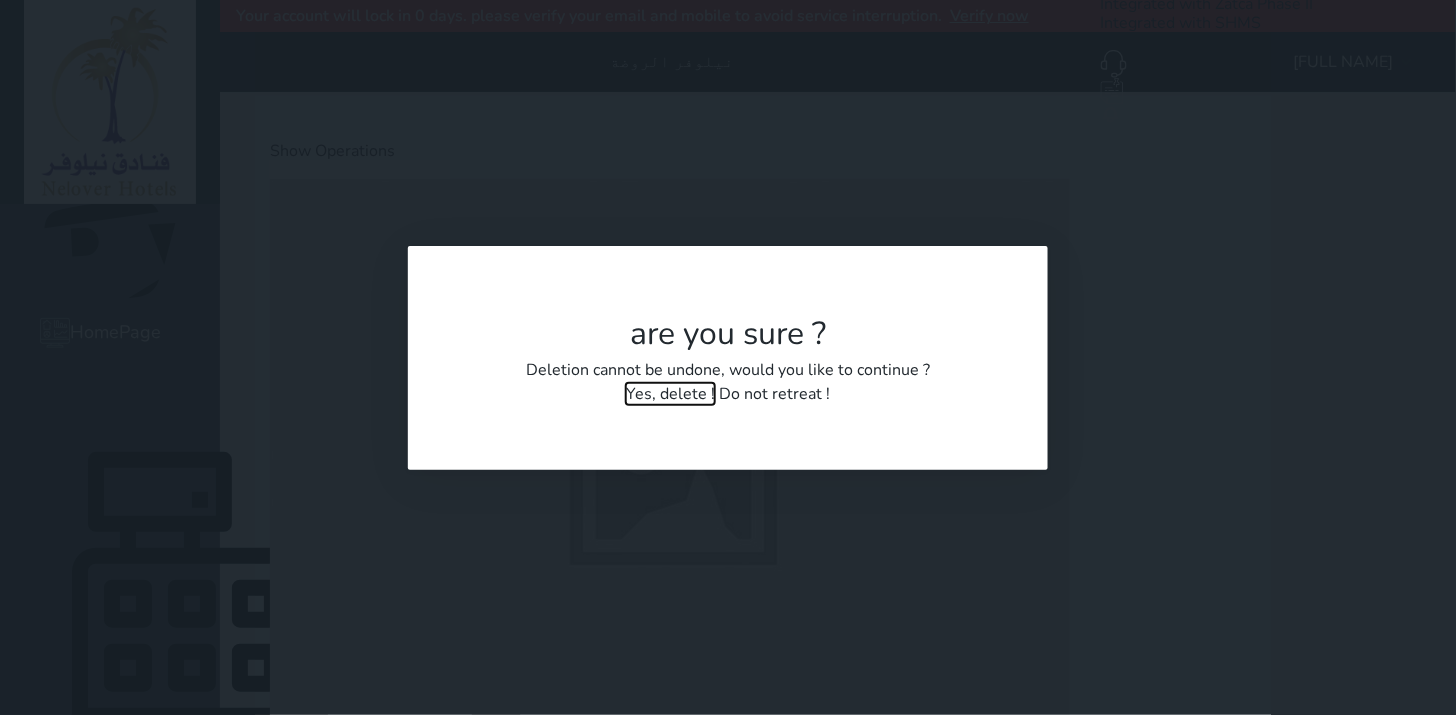 click on "Yes, delete !" at bounding box center [670, 394] 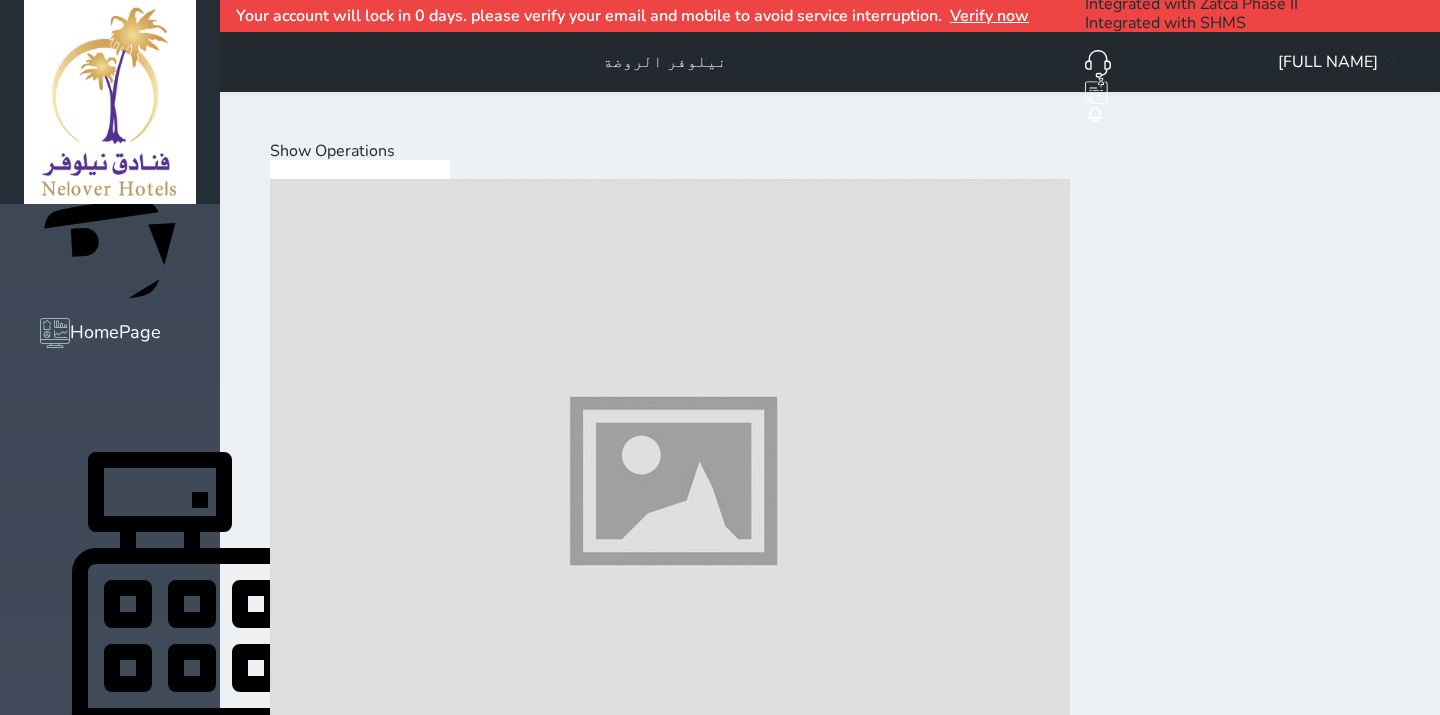 click on "Select Customer" at bounding box center (331, 11410) 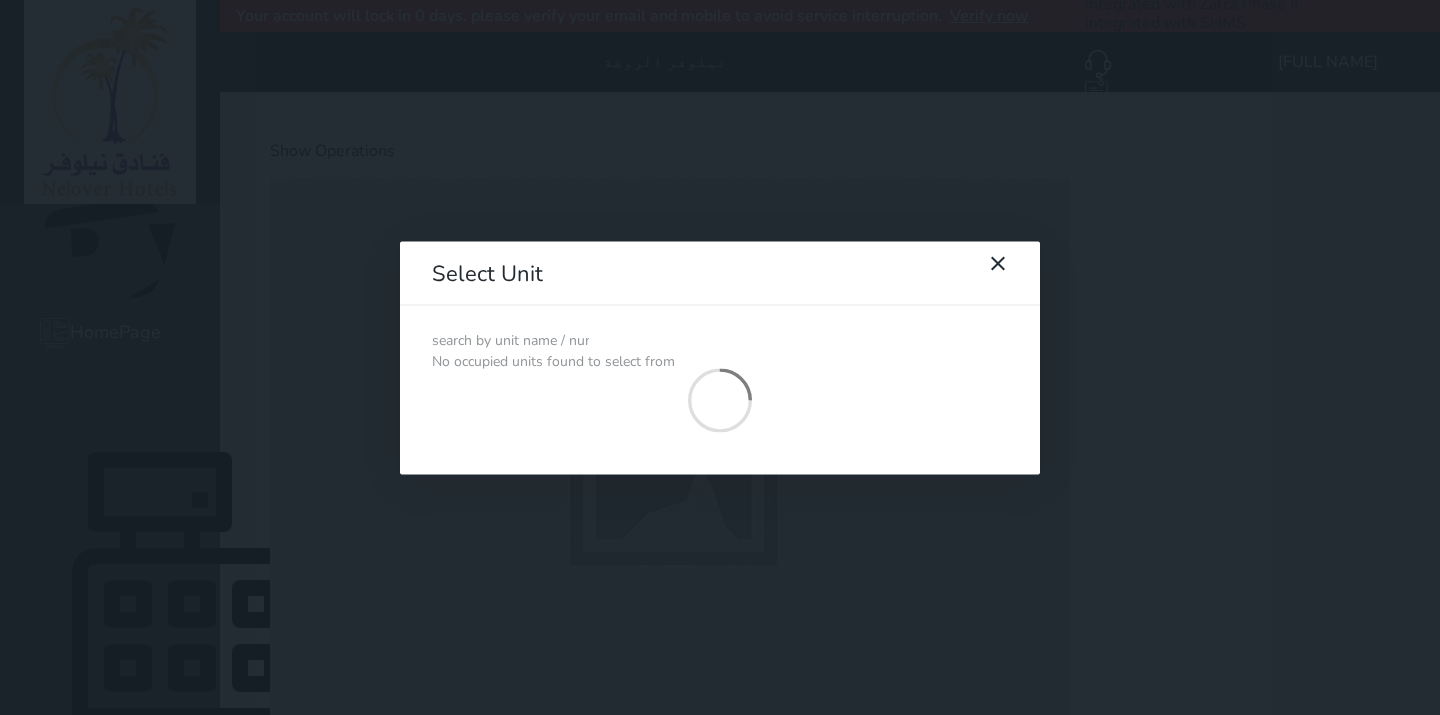 click on "Select Unit                      No occupied units found to select from" at bounding box center [720, 357] 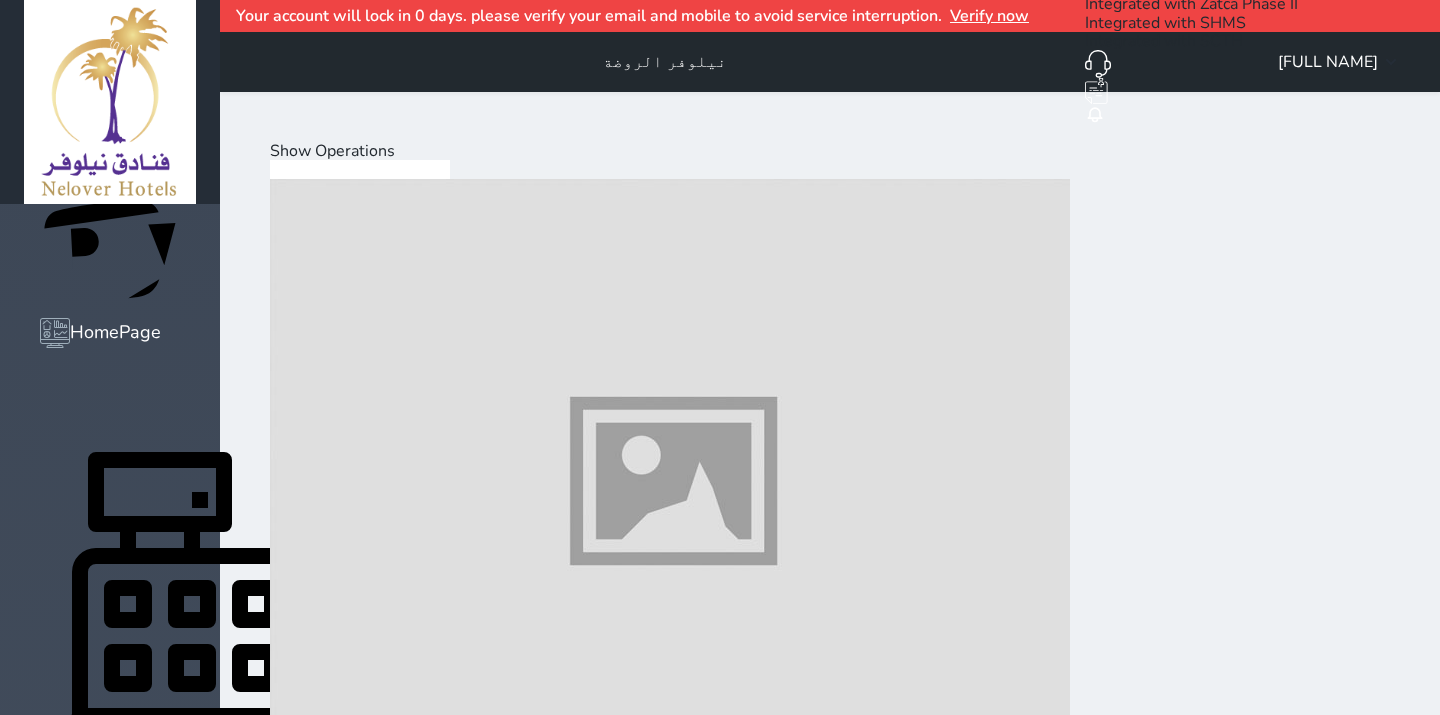 click on "Select Customer" at bounding box center [331, 11410] 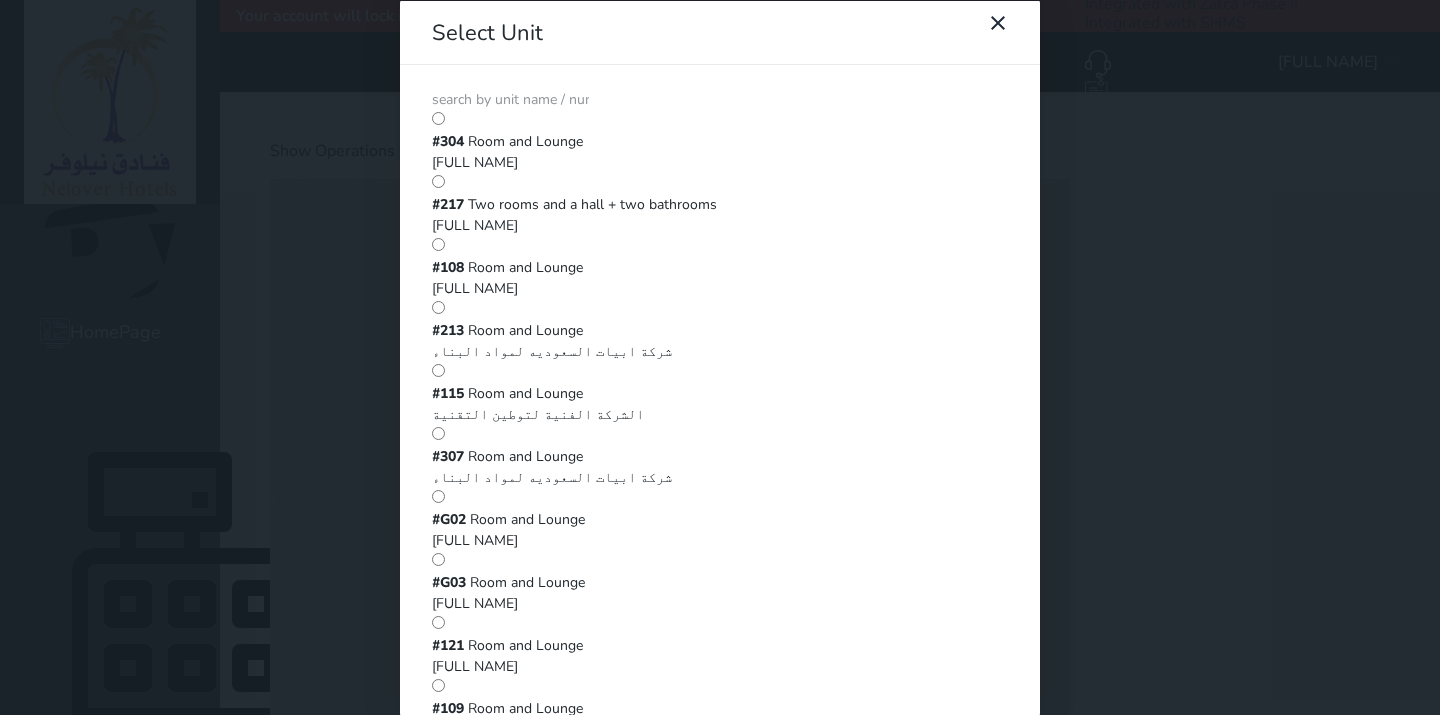 click on "Select Unit                       #304   Room and Lounge   [FULL NAME]     #217   Two rooms and a hall + two bathrooms   [FULL NAME]     #108   Room and Lounge   [FULL NAME]     #213   Room and Lounge   [COMPANY NAME]     #115   Room and Lounge   [COMPANY NAME]     #307   Room and Lounge   [COMPANY NAME]     #G02   Room and Lounge   [FULL NAME]     #G03   Room and Lounge   [FULL NAME]     #121   Room and Lounge   [FULL NAME]     #109   Room and Lounge   [FULL NAME]     #211   Room and Lounge   [COMPANY NAME]     #214   Room and Lounge   [COMPANY NAME]     #215   Room and Lounge       #G07   Room and Lounge" at bounding box center (720, 357) 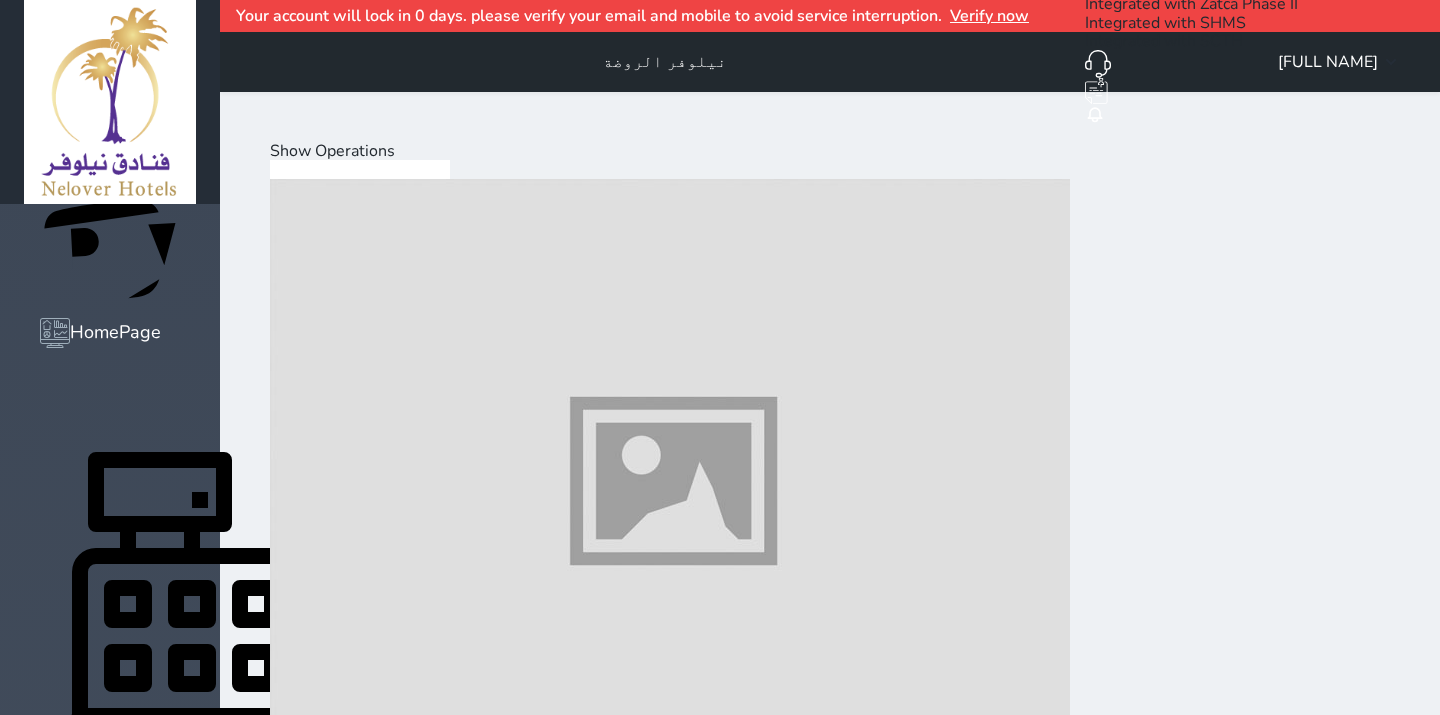 click on "Select Customer" at bounding box center [331, 11410] 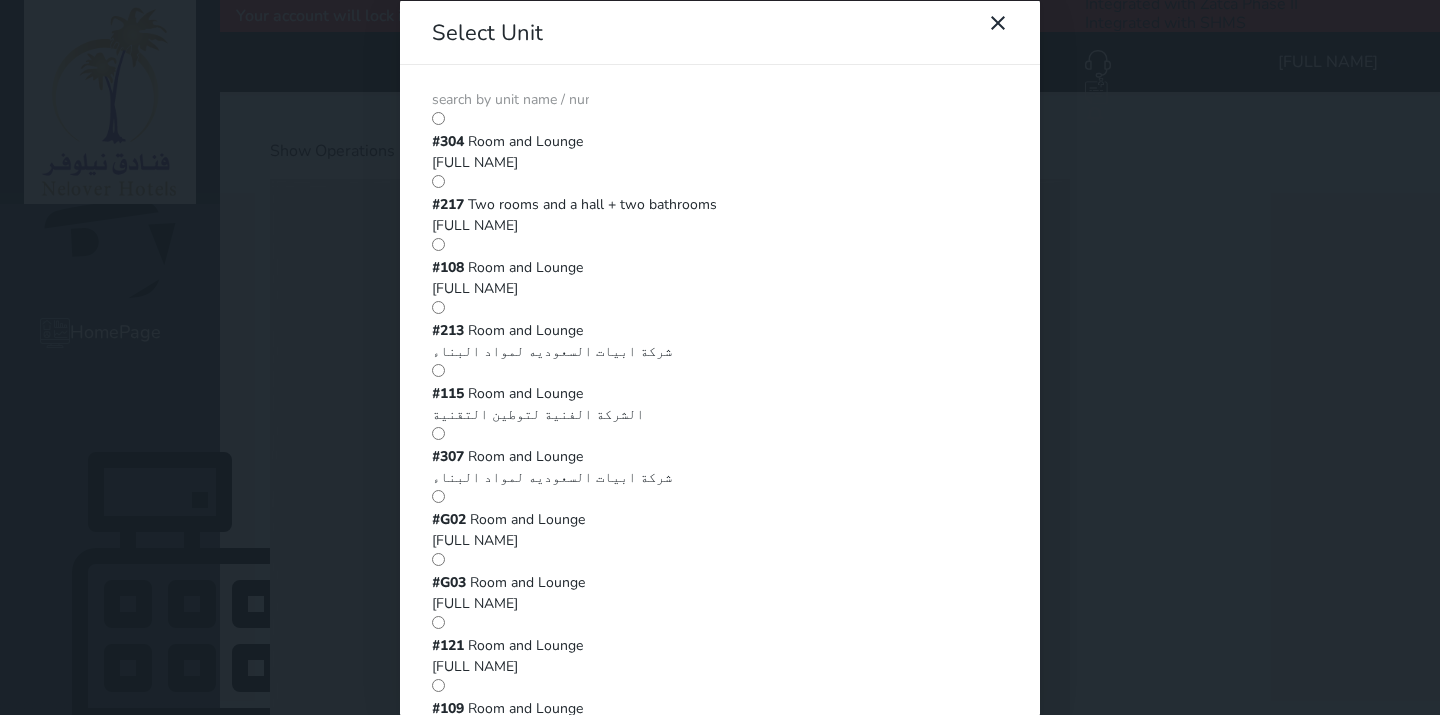 click on "Select Unit                       #304   Room and Lounge   [FULL NAME]     #217   Two rooms and a hall + two bathrooms   [FULL NAME]     #108   Room and Lounge   [FULL NAME]     #213   Room and Lounge   [COMPANY NAME]     #115   Room and Lounge   [COMPANY NAME]     #307   Room and Lounge   [COMPANY NAME]     #G02   Room and Lounge   [FULL NAME]     #G03   Room and Lounge   [FULL NAME]     #121   Room and Lounge   [FULL NAME]     #109   Room and Lounge   [FULL NAME]     #211   Room and Lounge   [COMPANY NAME]     #214   Room and Lounge   [COMPANY NAME]     #215   Room and Lounge       #G07   Room and Lounge" at bounding box center [720, 357] 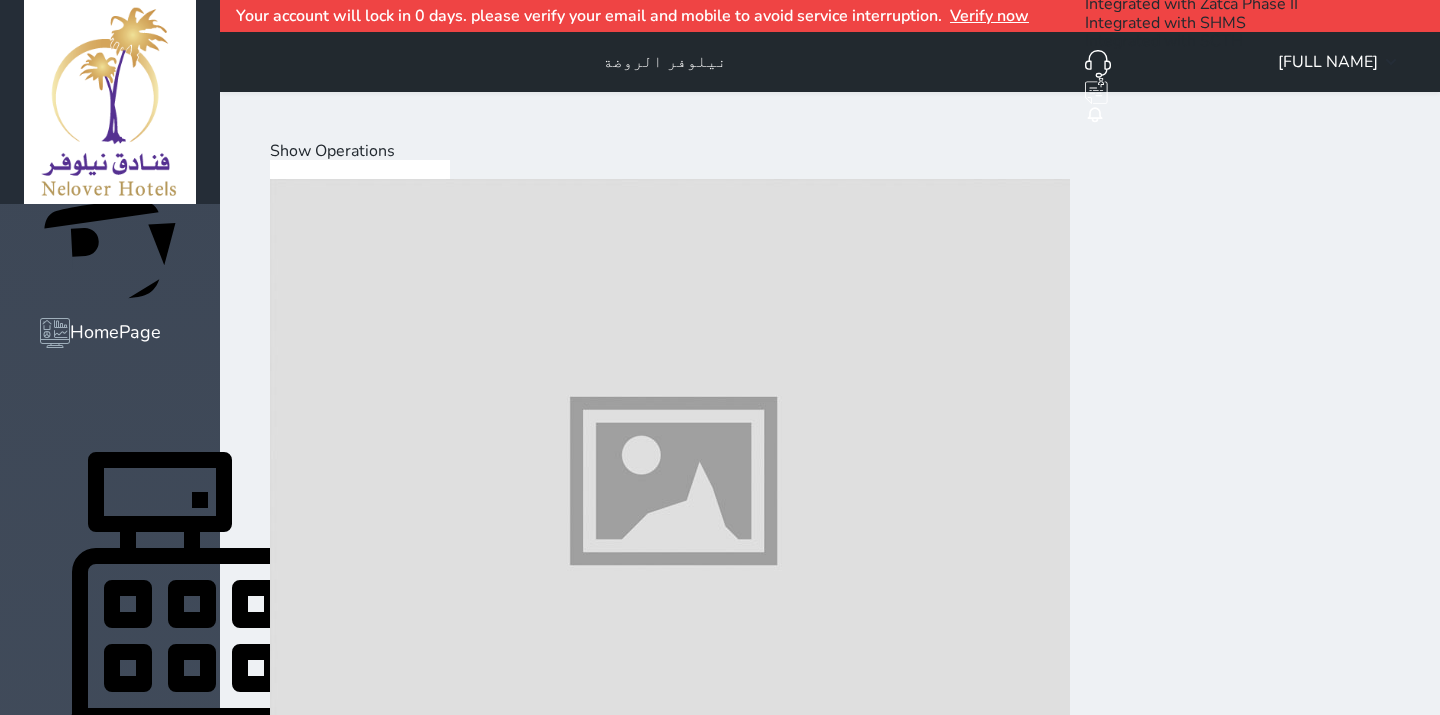 drag, startPoint x: 1328, startPoint y: 124, endPoint x: 1328, endPoint y: 146, distance: 22 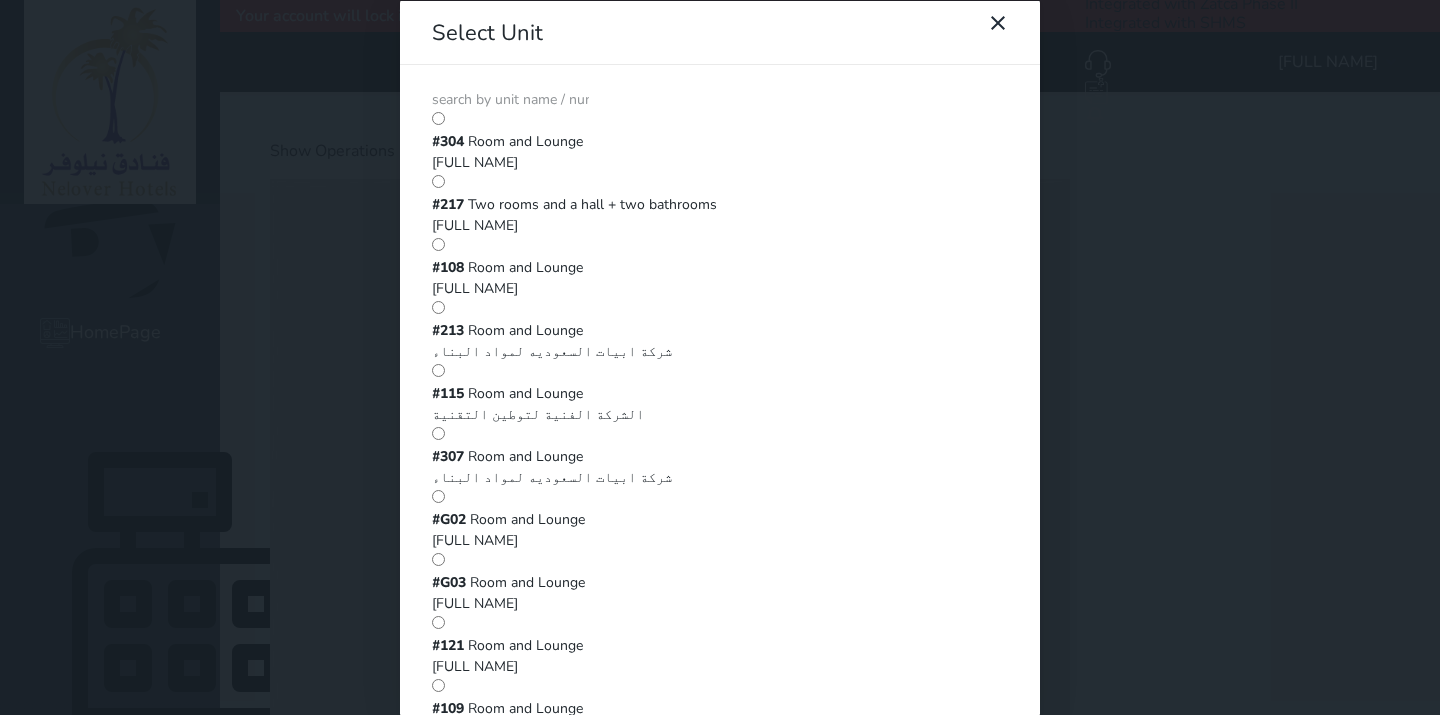 drag, startPoint x: 1328, startPoint y: 146, endPoint x: 1374, endPoint y: 124, distance: 50.990196 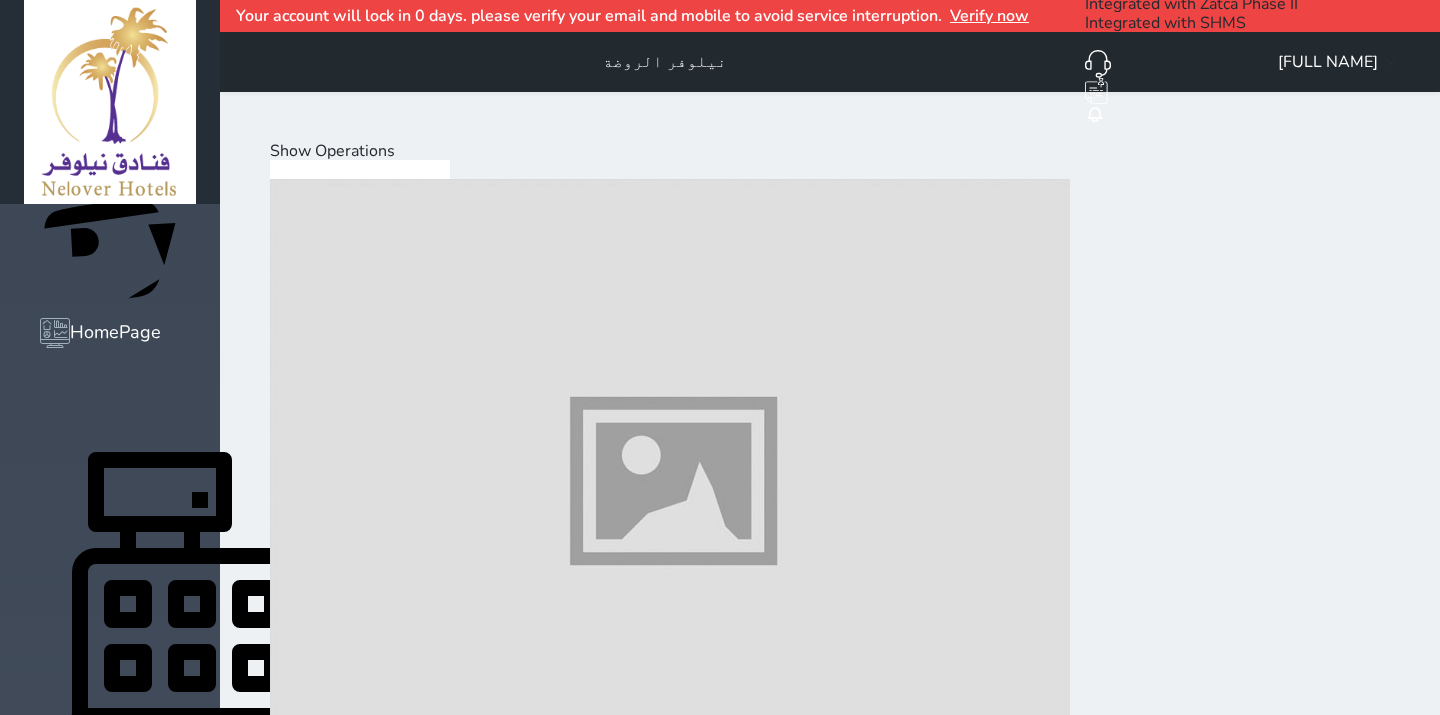 click on "Select Customer" at bounding box center (331, 11410) 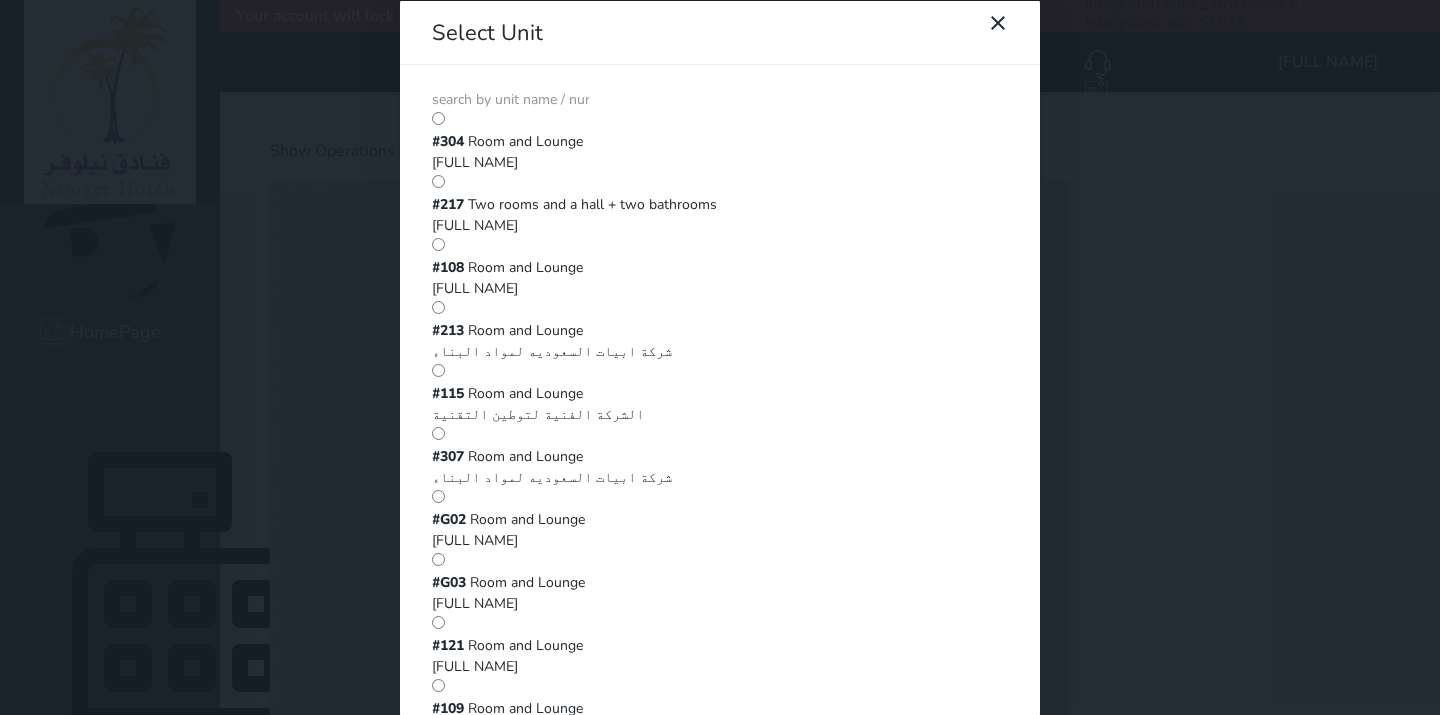 click on "Select Unit                       #304   Room and Lounge   [FULL NAME]     #217   Two rooms and a hall + two bathrooms   [FULL NAME]     #108   Room and Lounge   [FULL NAME]     #213   Room and Lounge   [COMPANY NAME]     #115   Room and Lounge   [COMPANY NAME]     #307   Room and Lounge   [COMPANY NAME]     #G02   Room and Lounge   [FULL NAME]     #G03   Room and Lounge   [FULL NAME]     #121   Room and Lounge   [FULL NAME]     #109   Room and Lounge   [FULL NAME]     #211   Room and Lounge   [COMPANY NAME]     #214   Room and Lounge   [COMPANY NAME]     #215   Room and Lounge       #G07   Room and Lounge" at bounding box center [720, 357] 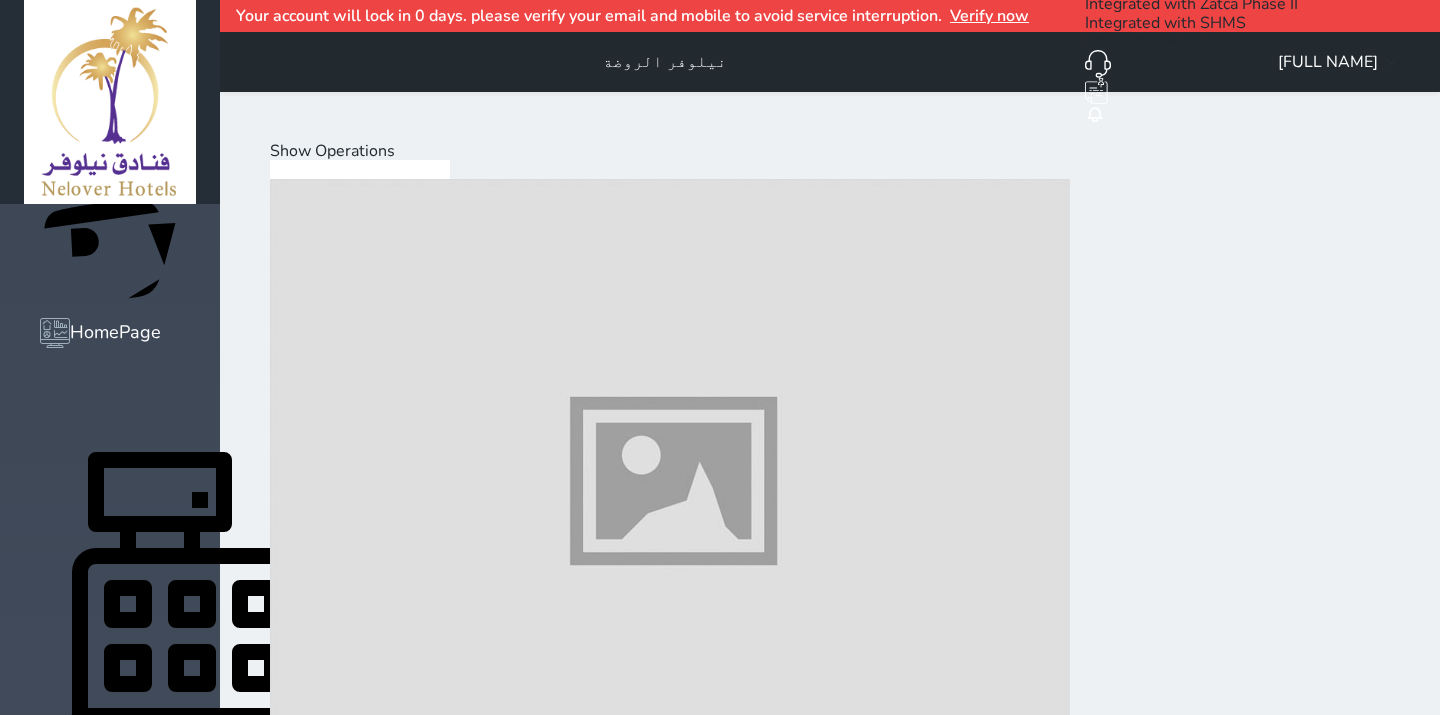 click on "Order   Select Customer         Select Unit                       #304   Room and Lounge   [FULL NAME]     #217   Two rooms and a hall + two bathrooms   [FULL NAME]     #108   Room and Lounge   [FULL NAME]     #213   Room and Lounge   [COMPANY NAME]     #115   Room and Lounge   [COMPANY NAME]     #307   Room and Lounge   [COMPANY NAME]     #G02   Room and Lounge   [FULL NAME]     #G03   Room and Lounge   [FULL NAME]     #121   Room and Lounge   [FULL NAME]     #109   Room and Lounge   [FULL NAME]     #211   Room and Lounge   [COMPANY NAME]     #214   Room and Lounge   [COMPANY NAME]     #215   Room and Lounge" at bounding box center (830, 11401) 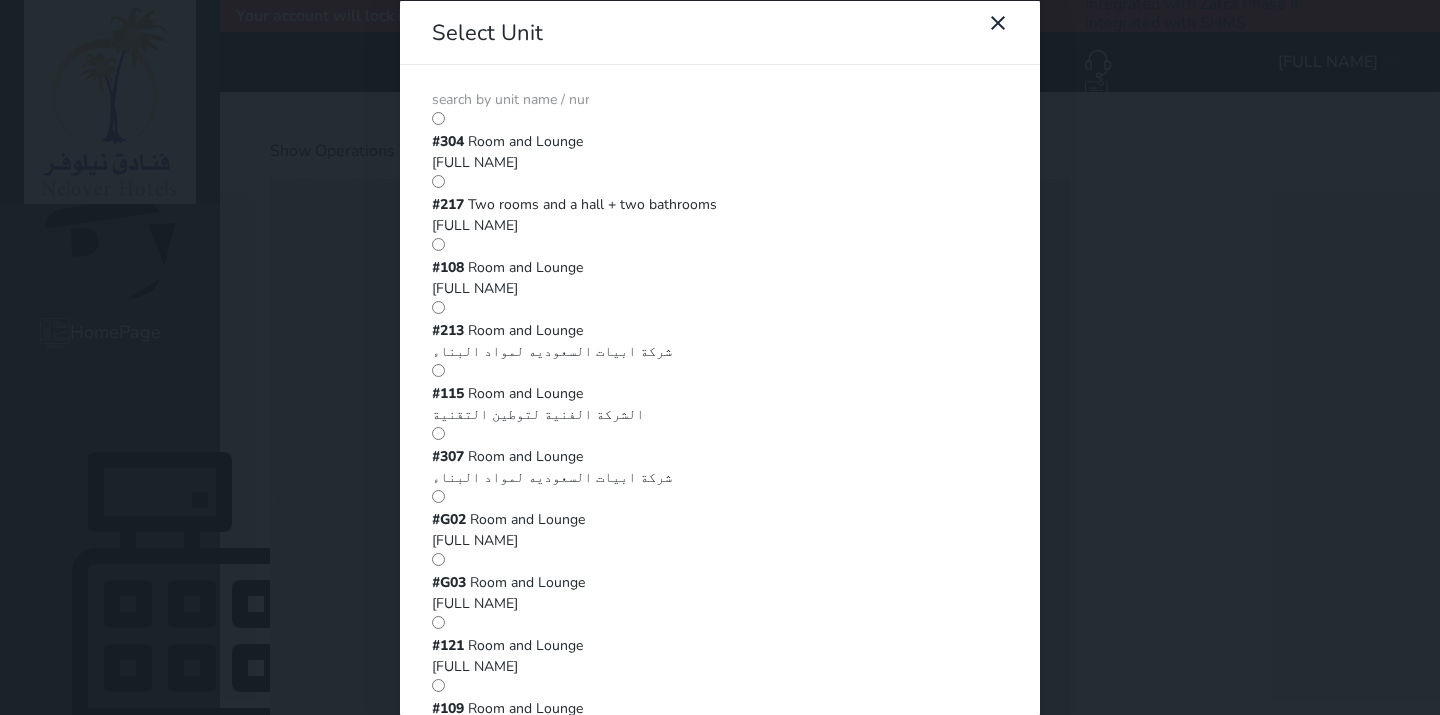 drag, startPoint x: 1334, startPoint y: 122, endPoint x: 1337, endPoint y: 252, distance: 130.0346 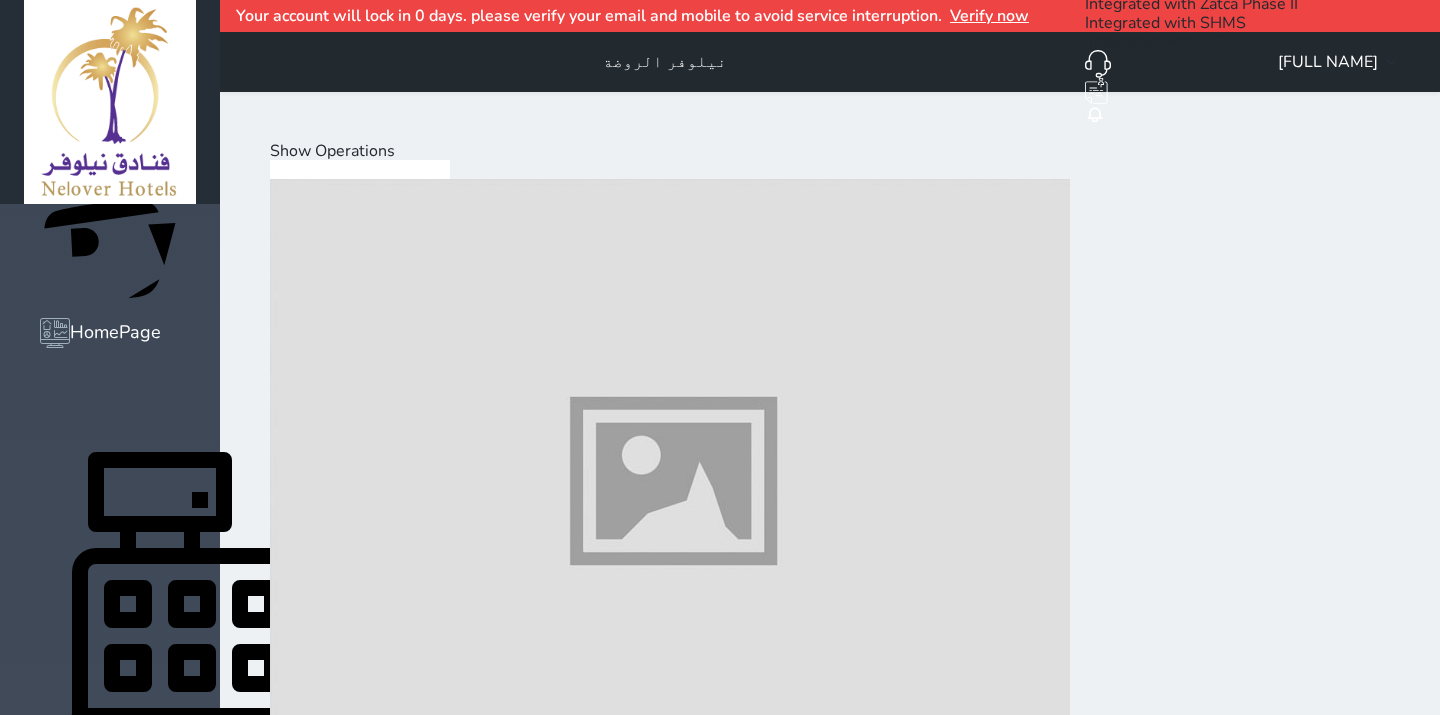 click on "Select Customer" at bounding box center (331, 11410) 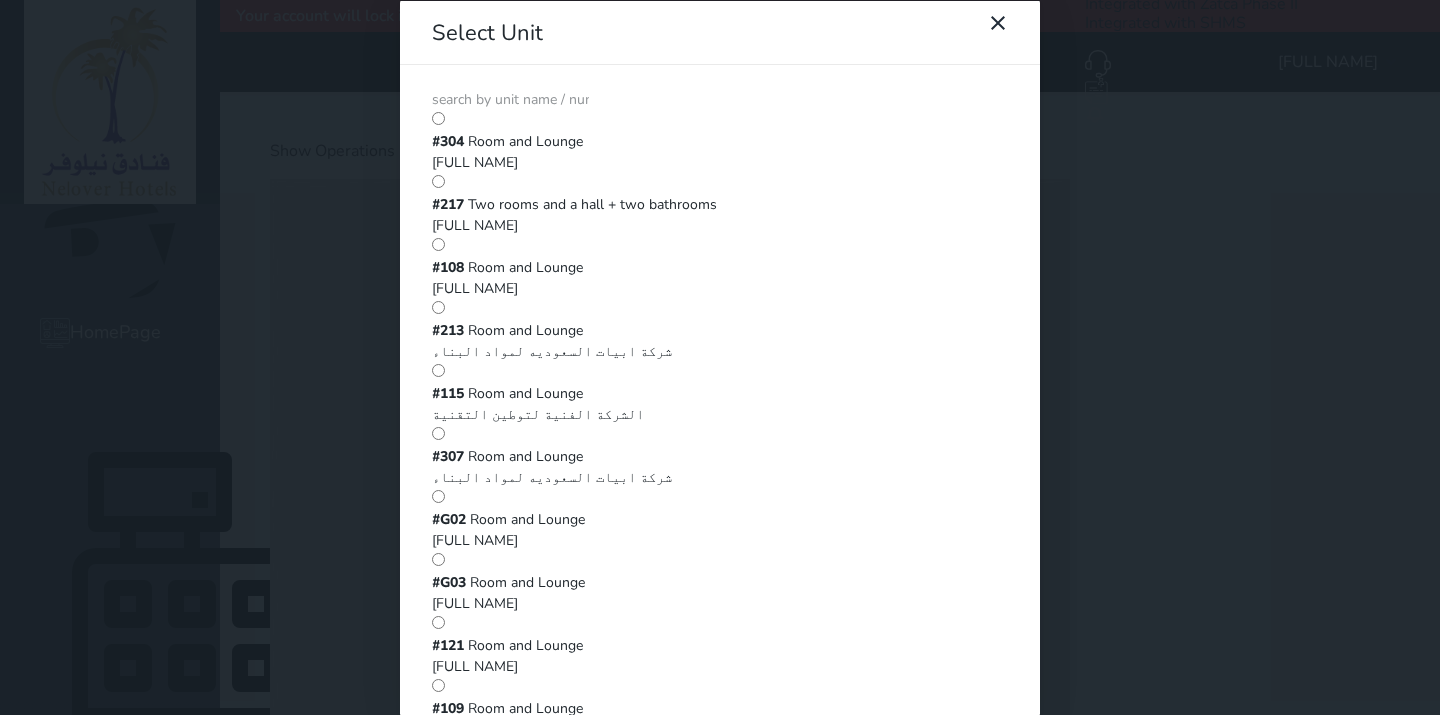 click on "Select Unit                       #304   Room and Lounge   [FULL NAME]     #217   Two rooms and a hall + two bathrooms   [FULL NAME]     #108   Room and Lounge   [FULL NAME]     #213   Room and Lounge   [COMPANY NAME]     #115   Room and Lounge   [COMPANY NAME]     #307   Room and Lounge   [COMPANY NAME]     #G02   Room and Lounge   [FULL NAME]     #G03   Room and Lounge   [FULL NAME]     #121   Room and Lounge   [FULL NAME]     #109   Room and Lounge   [FULL NAME]     #211   Room and Lounge   [COMPANY NAME]     #214   Room and Lounge   [COMPANY NAME]     #215   Room and Lounge       #G07   Room and Lounge" at bounding box center (720, 357) 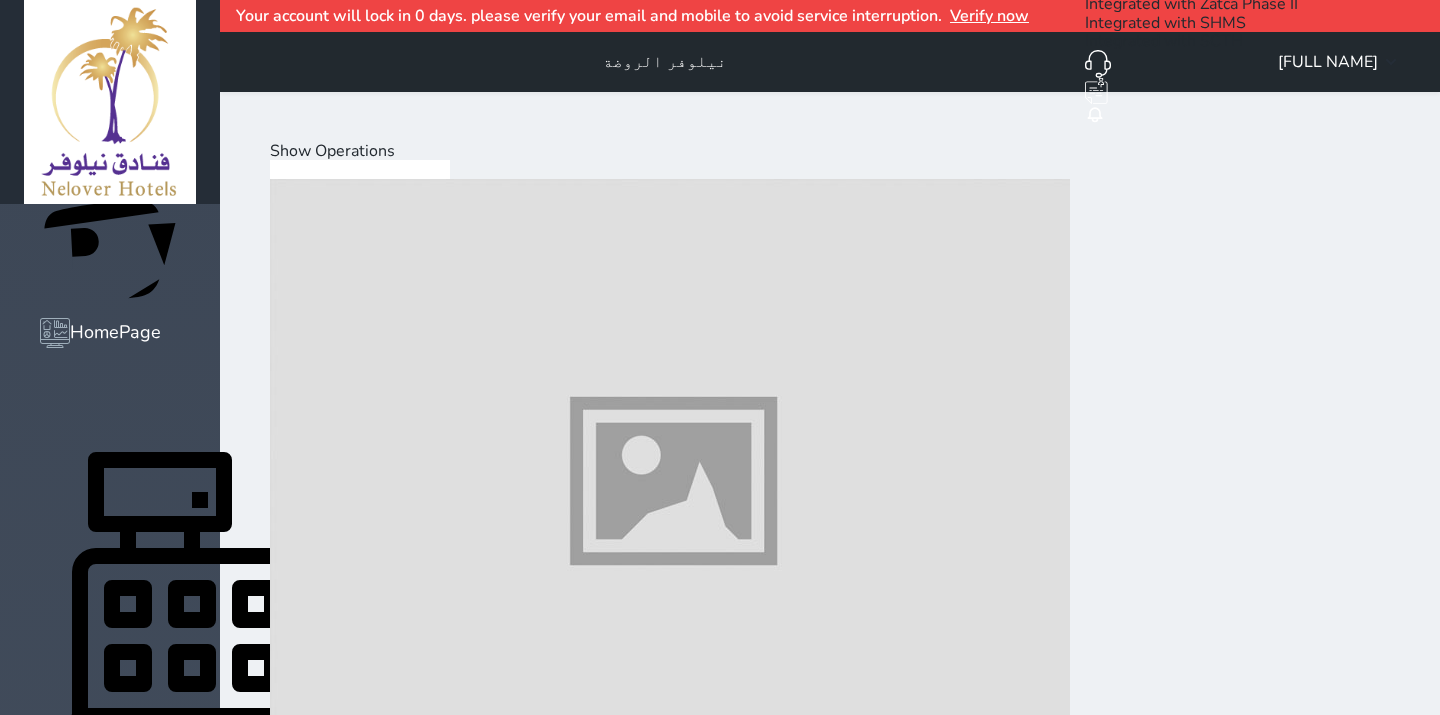 click on "Select Unit                       #304   Room and Lounge   [FULL NAME]     #217   Two rooms and a hall + two bathrooms   [FULL NAME]     #108   Room and Lounge   [FULL NAME]     #213   Room and Lounge   [COMPANY NAME]     #115   Room and Lounge   [COMPANY NAME]     #307   Room and Lounge   [COMPANY NAME]     #G02   Room and Lounge   [FULL NAME]     #G03   Room and Lounge   [FULL NAME]     #121   Room and Lounge   [FULL NAME]     #109   Room and Lounge   [FULL NAME]     #211   Room and Lounge   [COMPANY NAME]     #214   Room and Lounge   [COMPANY NAME]     #215   Room and Lounge       #G07   Room and Lounge" at bounding box center [720, 357] 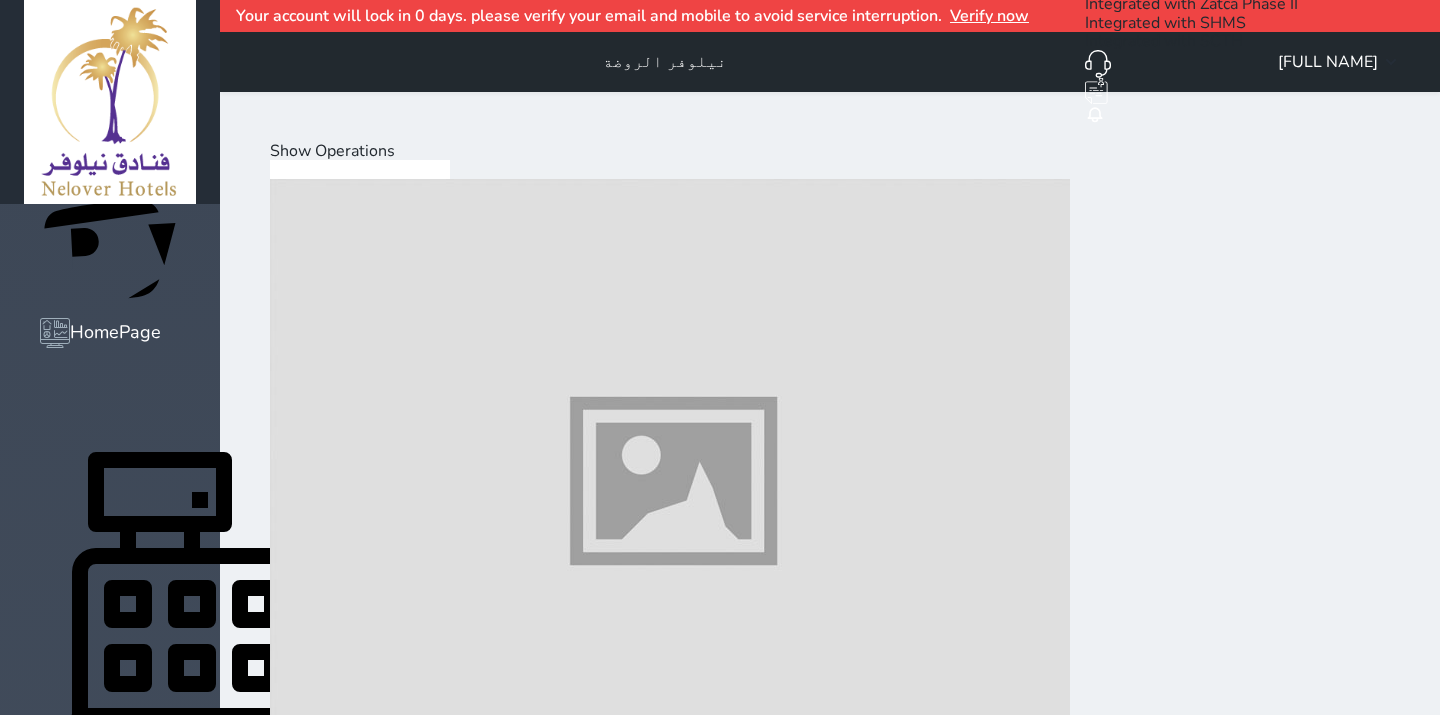 drag, startPoint x: 1345, startPoint y: 126, endPoint x: 1334, endPoint y: 123, distance: 11.401754 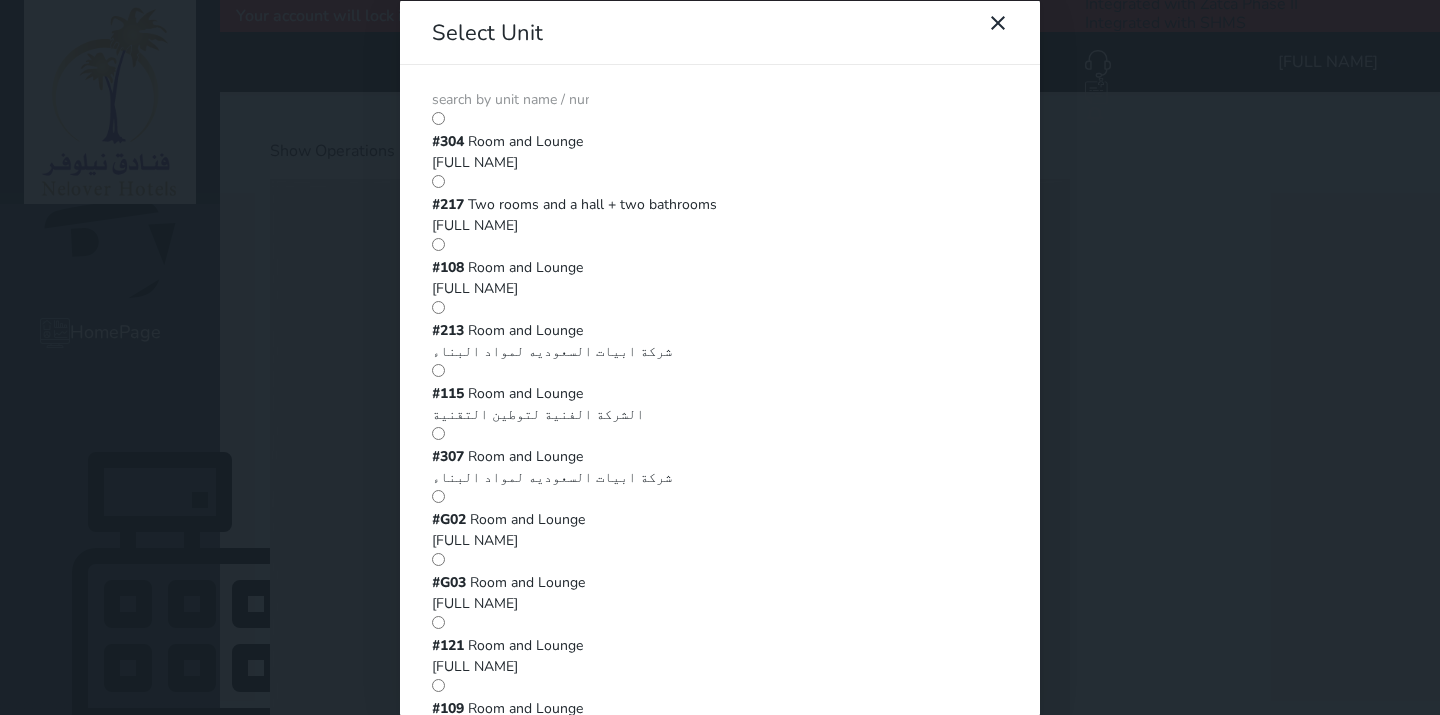 click on "Select Unit                       #304   Room and Lounge   [FULL NAME]     #217   Two rooms and a hall + two bathrooms   [FULL NAME]     #108   Room and Lounge   [FULL NAME]     #213   Room and Lounge   [COMPANY NAME]     #115   Room and Lounge   [COMPANY NAME]     #307   Room and Lounge   [COMPANY NAME]     #G02   Room and Lounge   [FULL NAME]     #G03   Room and Lounge   [FULL NAME]     #121   Room and Lounge   [FULL NAME]     #109   Room and Lounge   [FULL NAME]     #211   Room and Lounge   [COMPANY NAME]     #214   Room and Lounge   [COMPANY NAME]     #215   Room and Lounge       #G07   Room and Lounge" at bounding box center (720, 357) 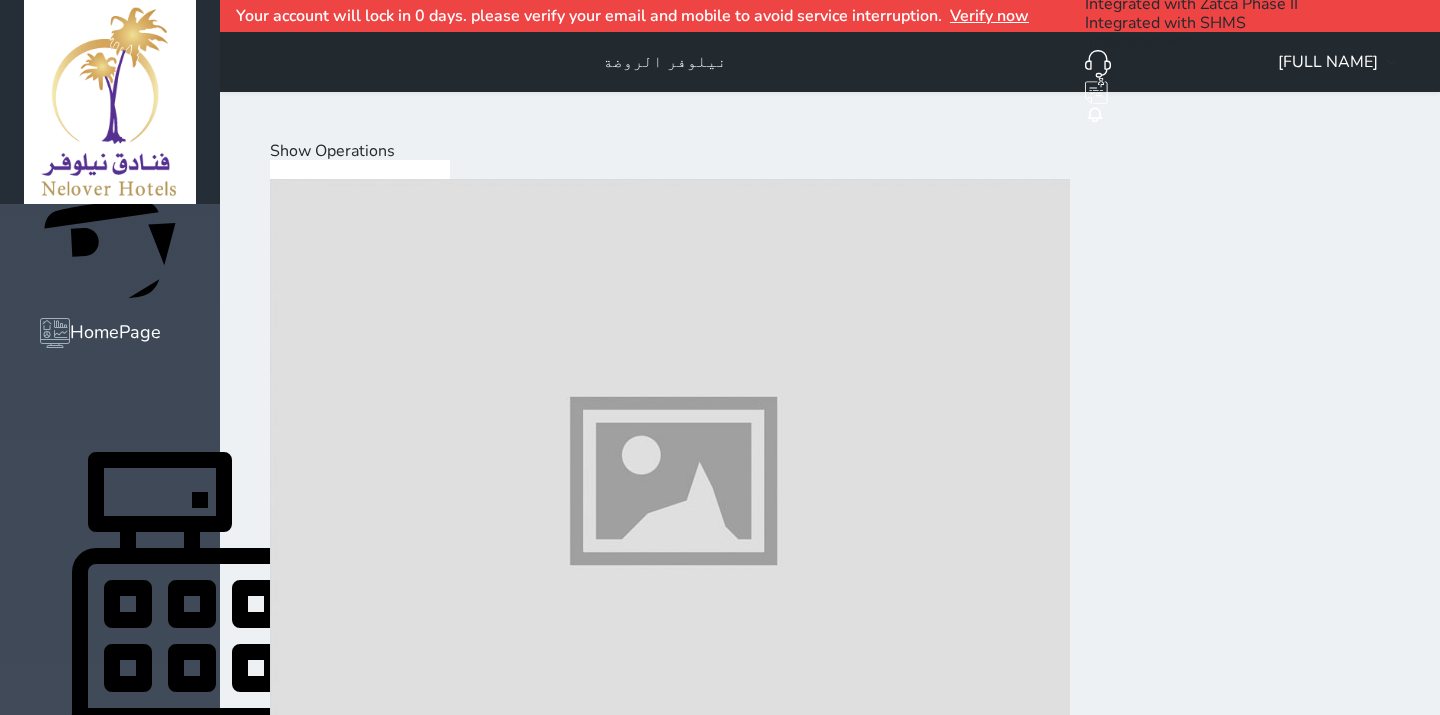 click on "Select Unit                       #304   Room and Lounge   [FULL NAME]     #217   Two rooms and a hall + two bathrooms   [FULL NAME]     #108   Room and Lounge   [FULL NAME]     #213   Room and Lounge   [COMPANY NAME]     #115   Room and Lounge   [COMPANY NAME]     #307   Room and Lounge   [COMPANY NAME]     #G02   Room and Lounge   [FULL NAME]     #G03   Room and Lounge   [FULL NAME]     #121   Room and Lounge   [FULL NAME]     #109   Room and Lounge   [FULL NAME]     #211   Room and Lounge   [COMPANY NAME]     #214   Room and Lounge   [COMPANY NAME]     #215   Room and Lounge       #G07   Room and Lounge" at bounding box center (720, 357) 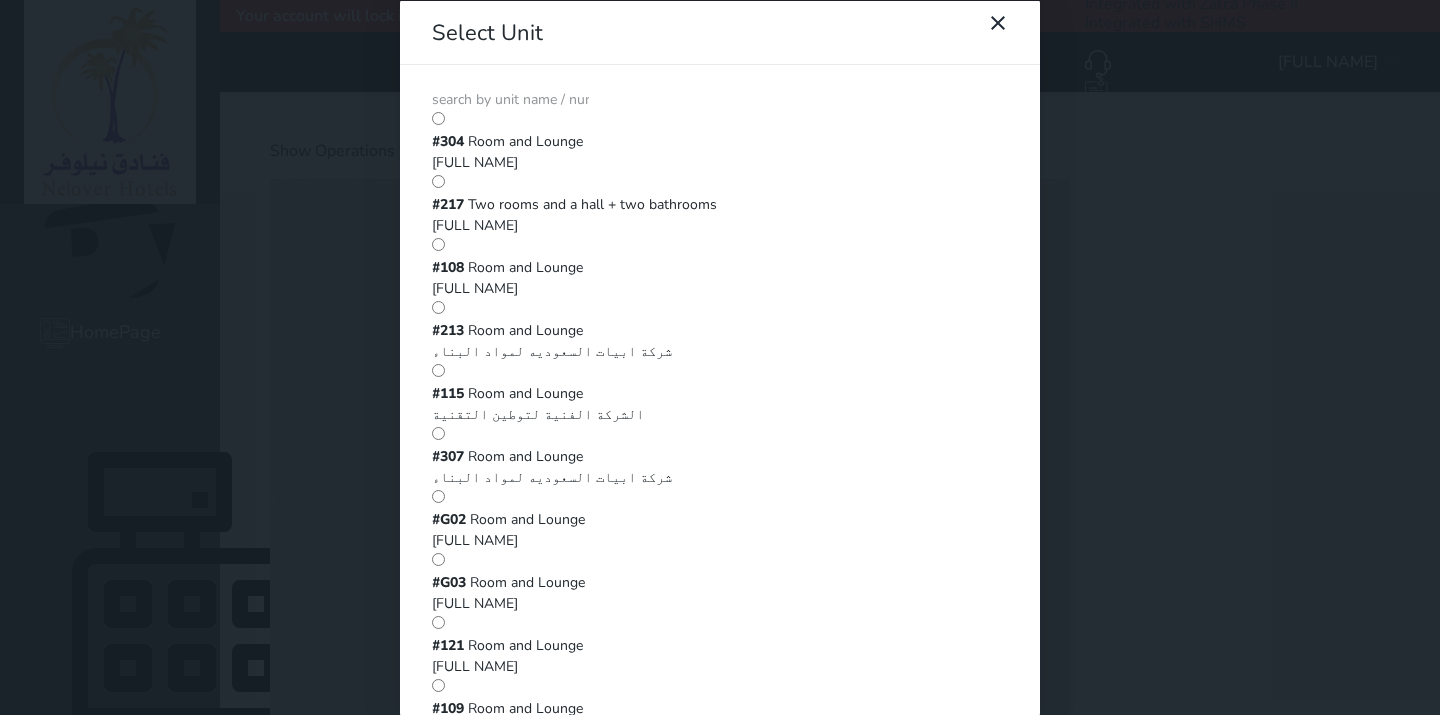click on "Select Unit                       #304   Room and Lounge   [FULL NAME]     #217   Two rooms and a hall + two bathrooms   [FULL NAME]     #108   Room and Lounge   [FULL NAME]     #213   Room and Lounge   [COMPANY NAME]     #115   Room and Lounge   [COMPANY NAME]     #307   Room and Lounge   [COMPANY NAME]     #G02   Room and Lounge   [FULL NAME]     #G03   Room and Lounge   [FULL NAME]     #121   Room and Lounge   [FULL NAME]     #109   Room and Lounge   [FULL NAME]     #211   Room and Lounge   [COMPANY NAME]     #214   Room and Lounge   [COMPANY NAME]     #215   Room and Lounge       #G07   Room and Lounge" at bounding box center (720, 357) 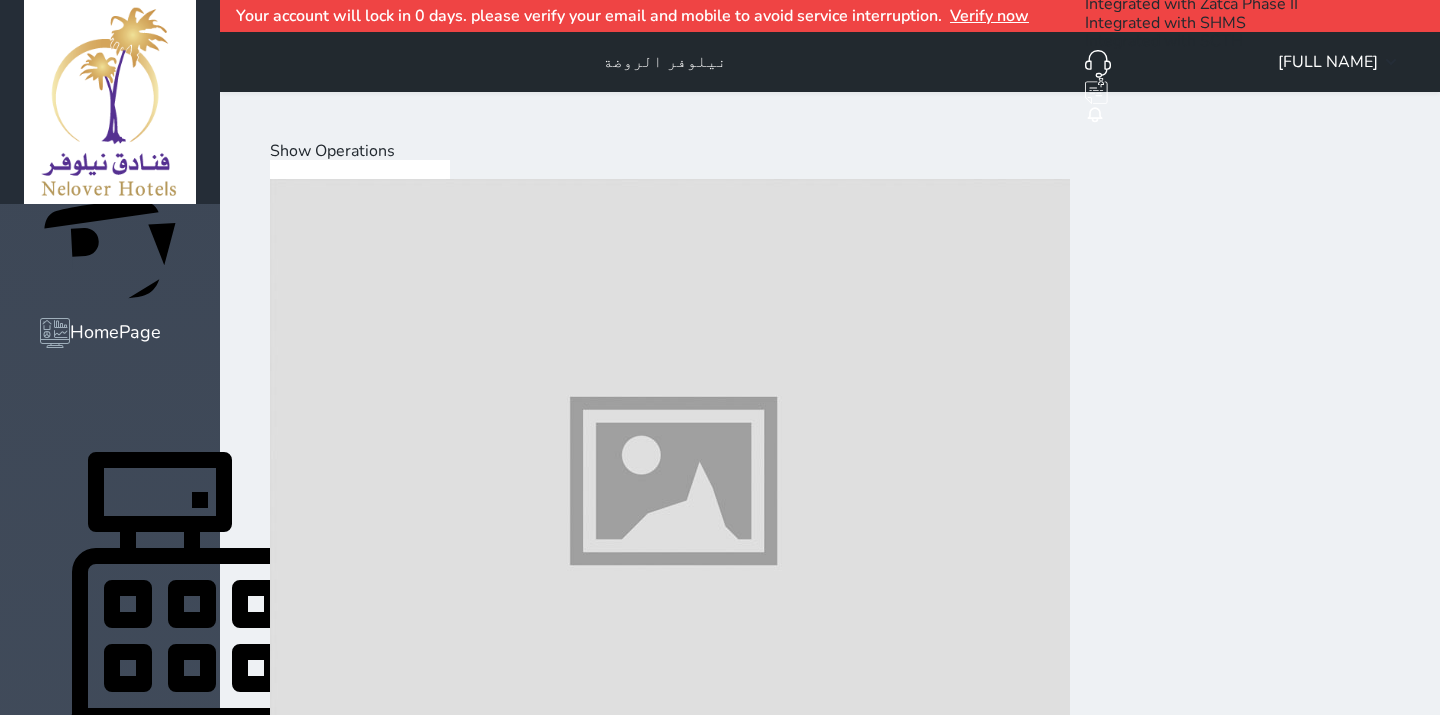 click on "Mini Bar" at bounding box center (570, 11355) 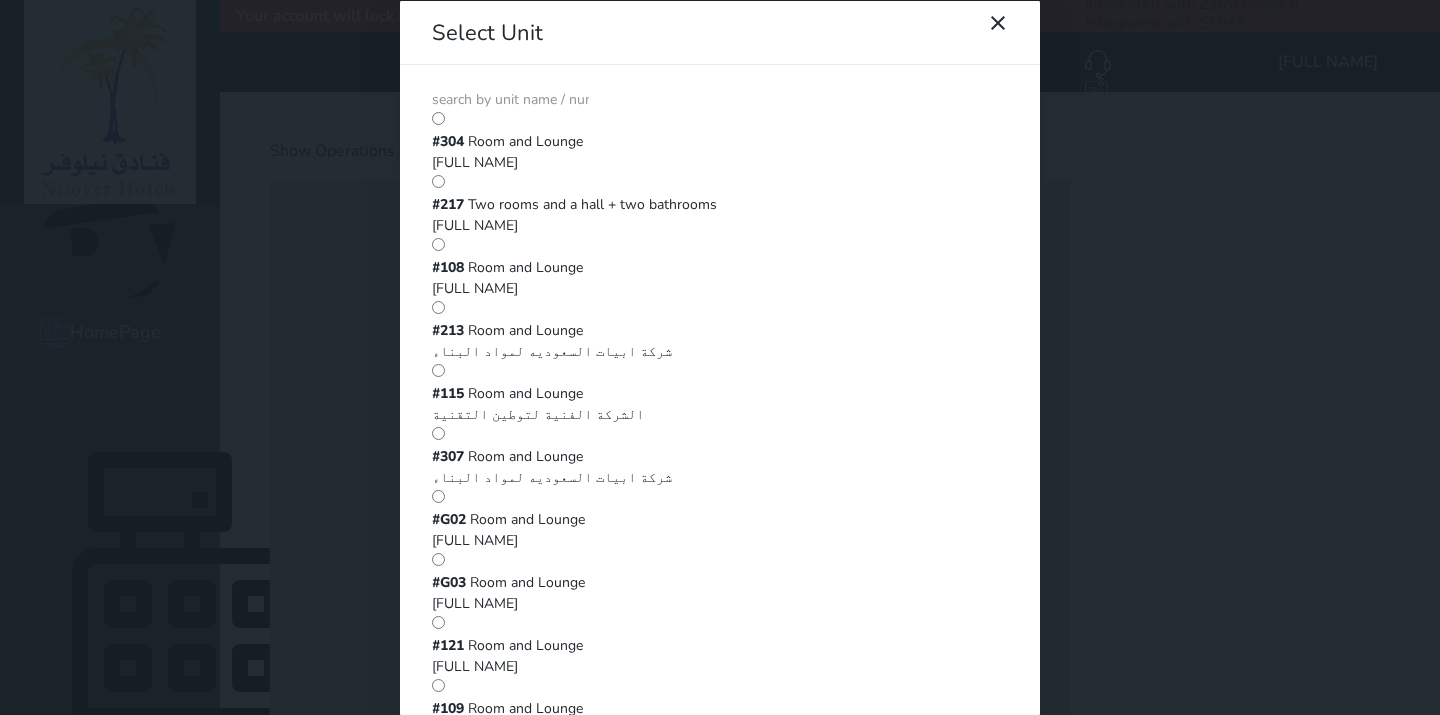 click on "Select Unit                       #304   Room and Lounge   [FULL NAME]     #217   Two rooms and a hall + two bathrooms   [FULL NAME]     #108   Room and Lounge   [FULL NAME]     #213   Room and Lounge   [COMPANY NAME]     #115   Room and Lounge   [COMPANY NAME]     #307   Room and Lounge   [COMPANY NAME]     #G02   Room and Lounge   [FULL NAME]     #G03   Room and Lounge   [FULL NAME]     #121   Room and Lounge   [FULL NAME]     #109   Room and Lounge   [FULL NAME]     #211   Room and Lounge   [COMPANY NAME]     #214   Room and Lounge   [COMPANY NAME]     #215   Room and Lounge       #G07   Room and Lounge" at bounding box center (720, 357) 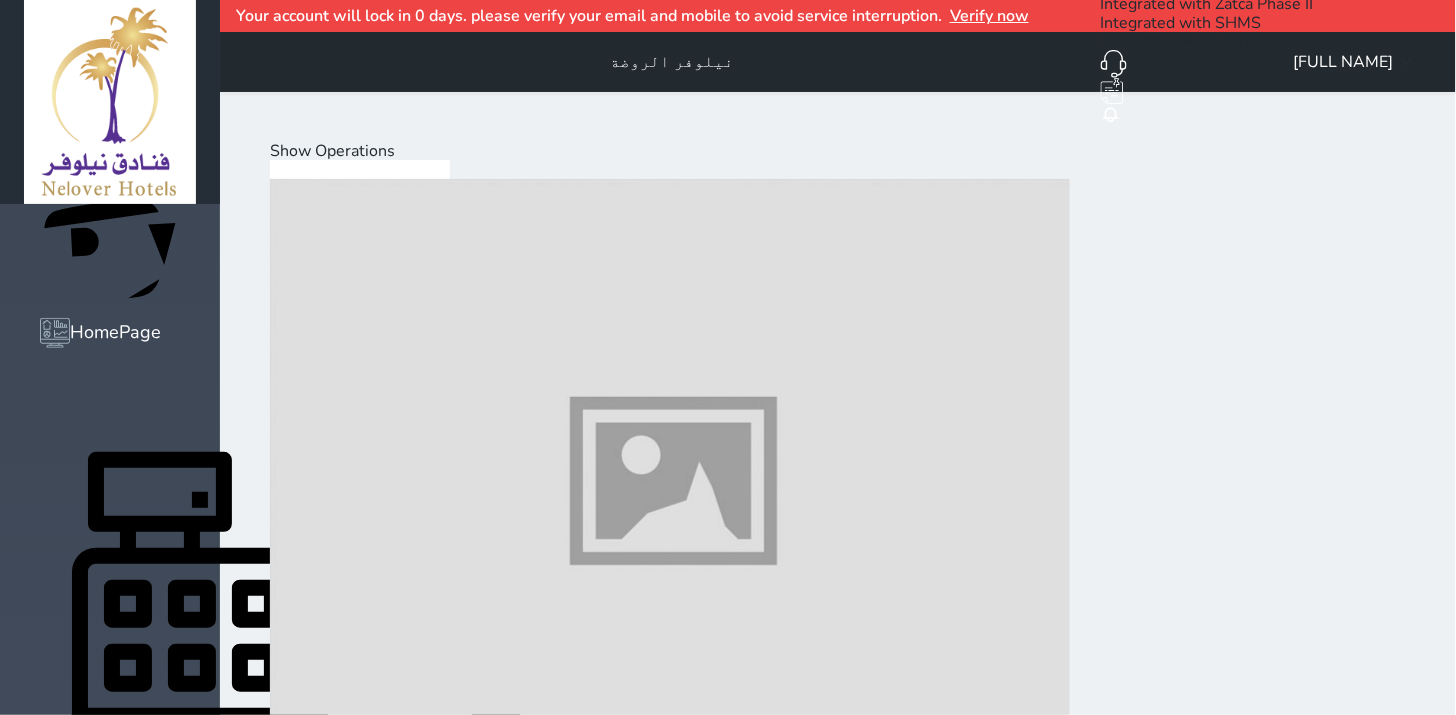click on "Order   Select Customer         Select Unit                       #304   Room and Lounge   [FULL NAME]     #217   Two rooms and a hall + two bathrooms   [FULL NAME]     #108   Room and Lounge   [FULL NAME]     #213   Room and Lounge   [COMPANY NAME]     #115   Room and Lounge   [COMPANY NAME]     #307   Room and Lounge   [COMPANY NAME]     #G02   Room and Lounge   [FULL NAME]     #G03   Room and Lounge   [FULL NAME]     #121   Room and Lounge   [FULL NAME]     #109   Room and Lounge   [FULL NAME]     #211   Room and Lounge   [COMPANY NAME]     #214   Room and Lounge   [COMPANY NAME]     #215   Room and Lounge" at bounding box center (838, 11401) 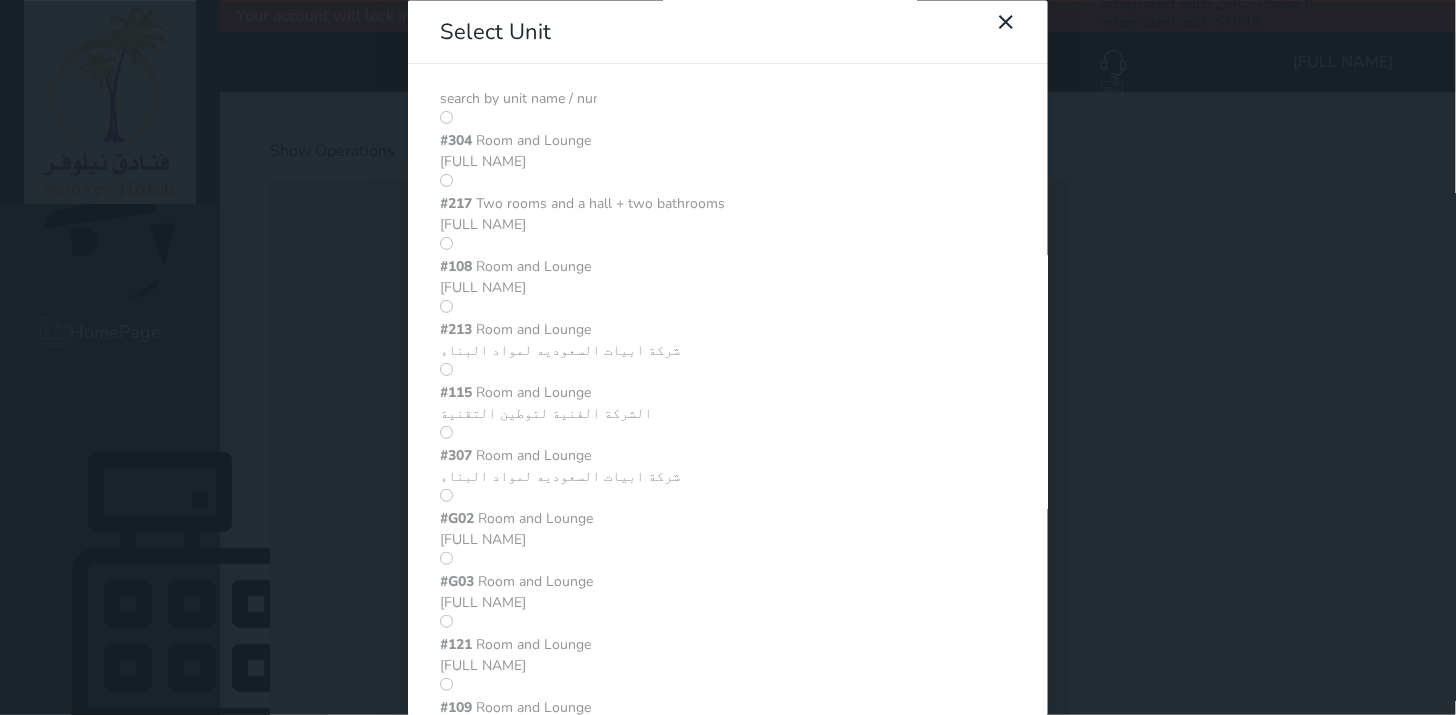 click at bounding box center [518, 99] 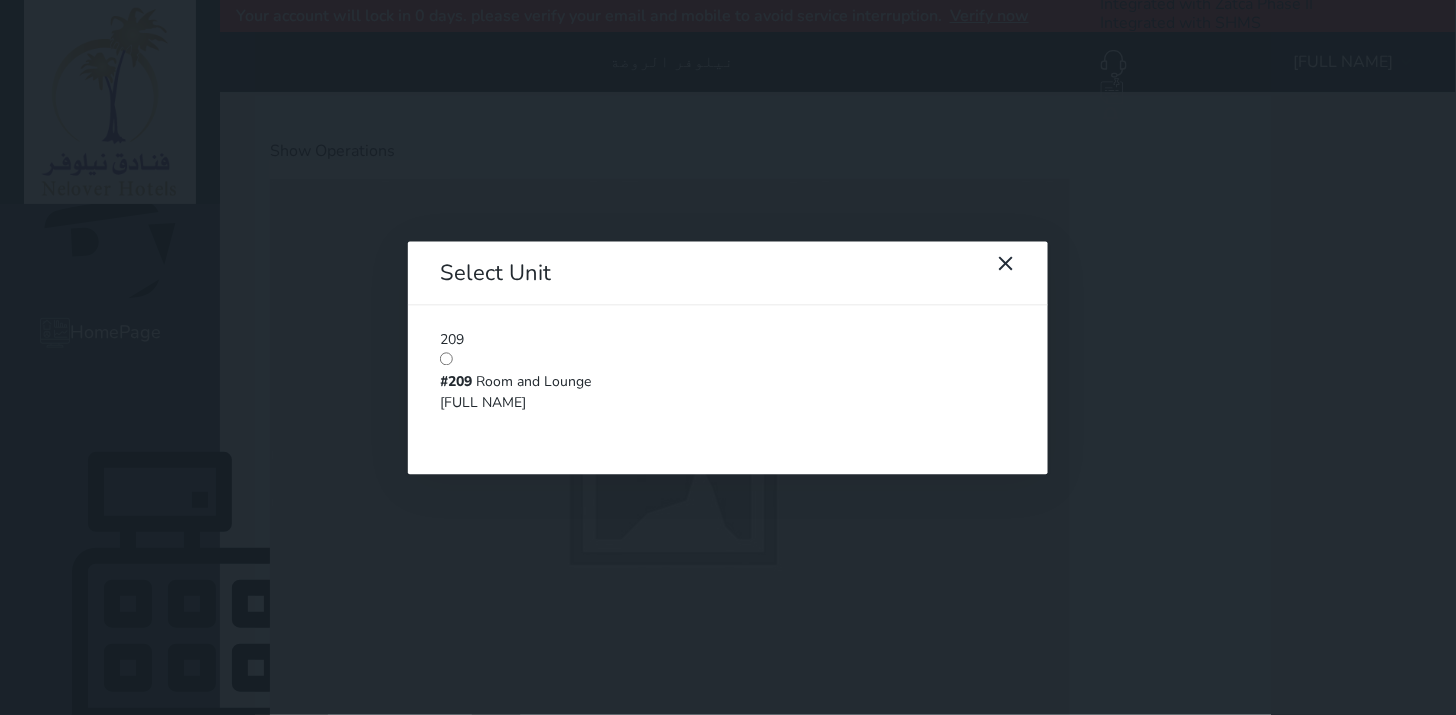 type on "209" 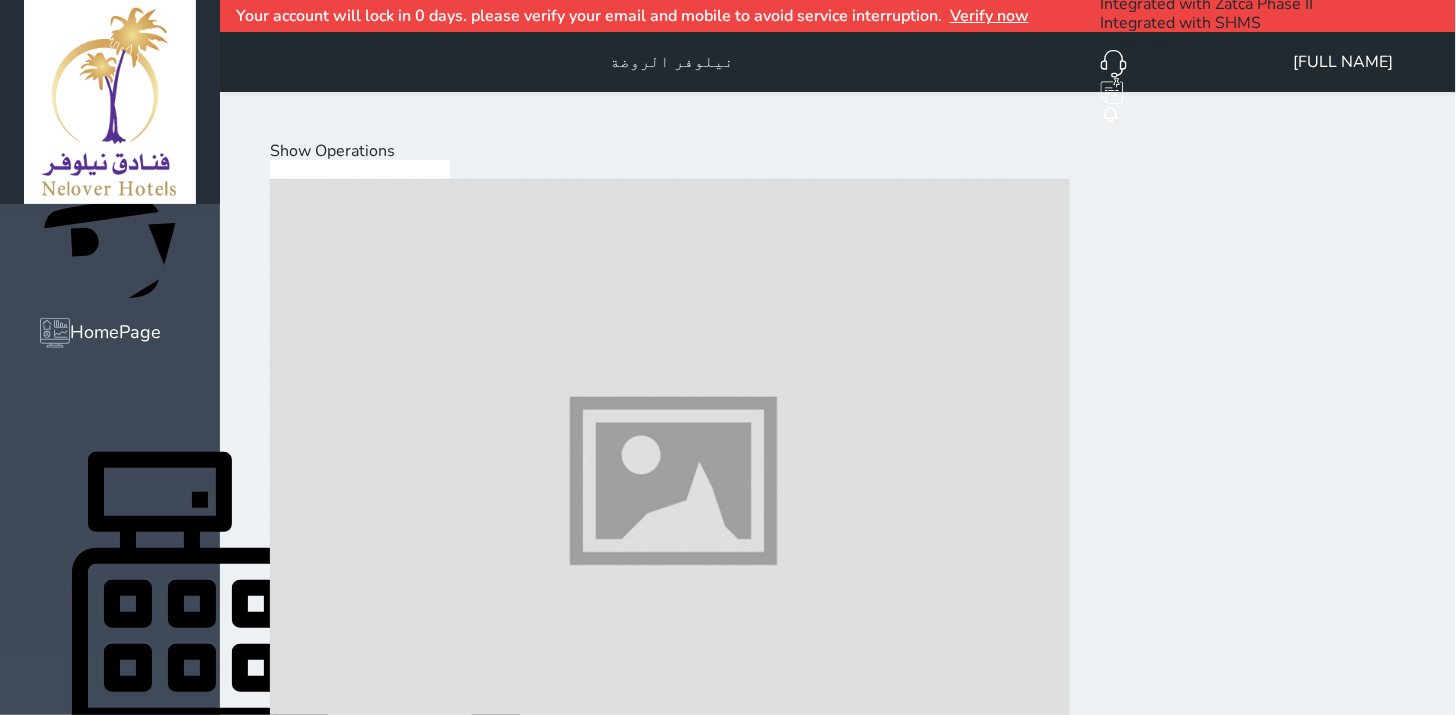 click on "The customer : [FULL NAME]" at bounding box center [376, 11410] 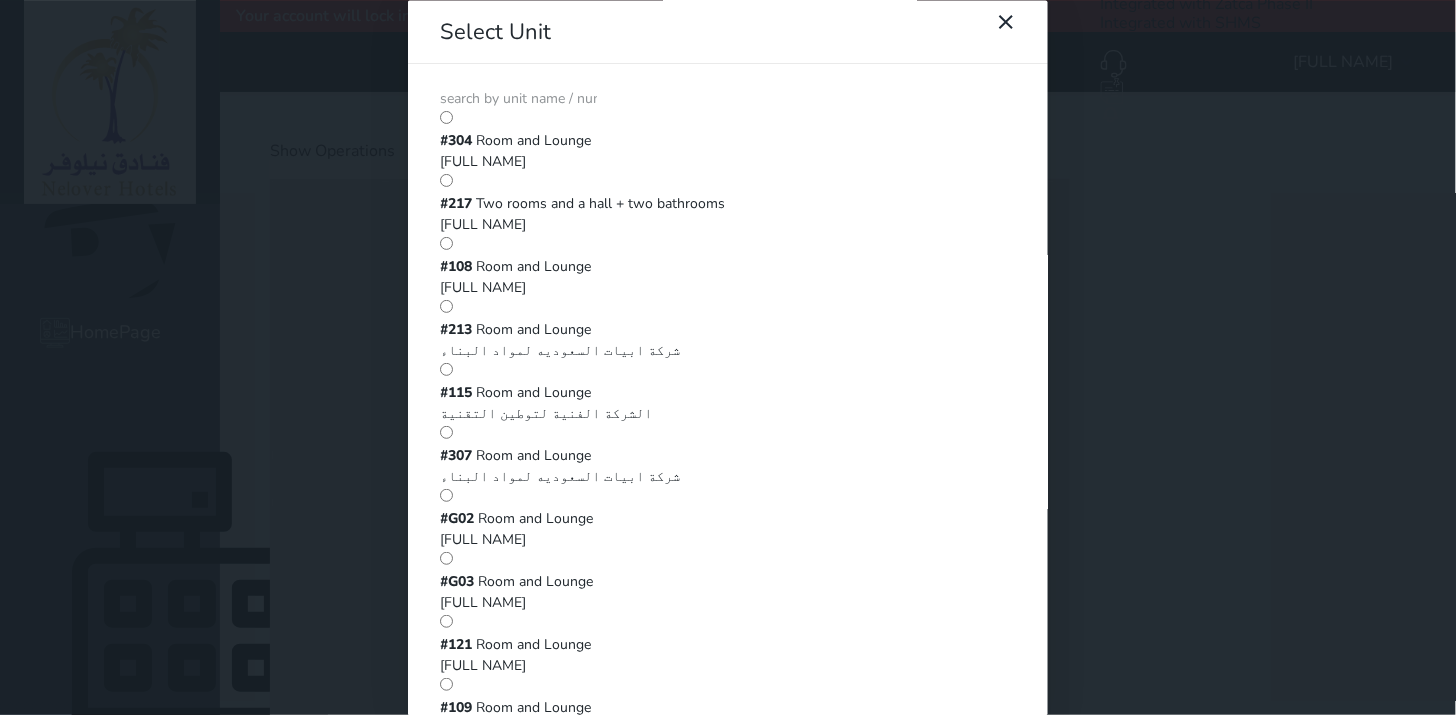 scroll, scrollTop: 1420, scrollLeft: 0, axis: vertical 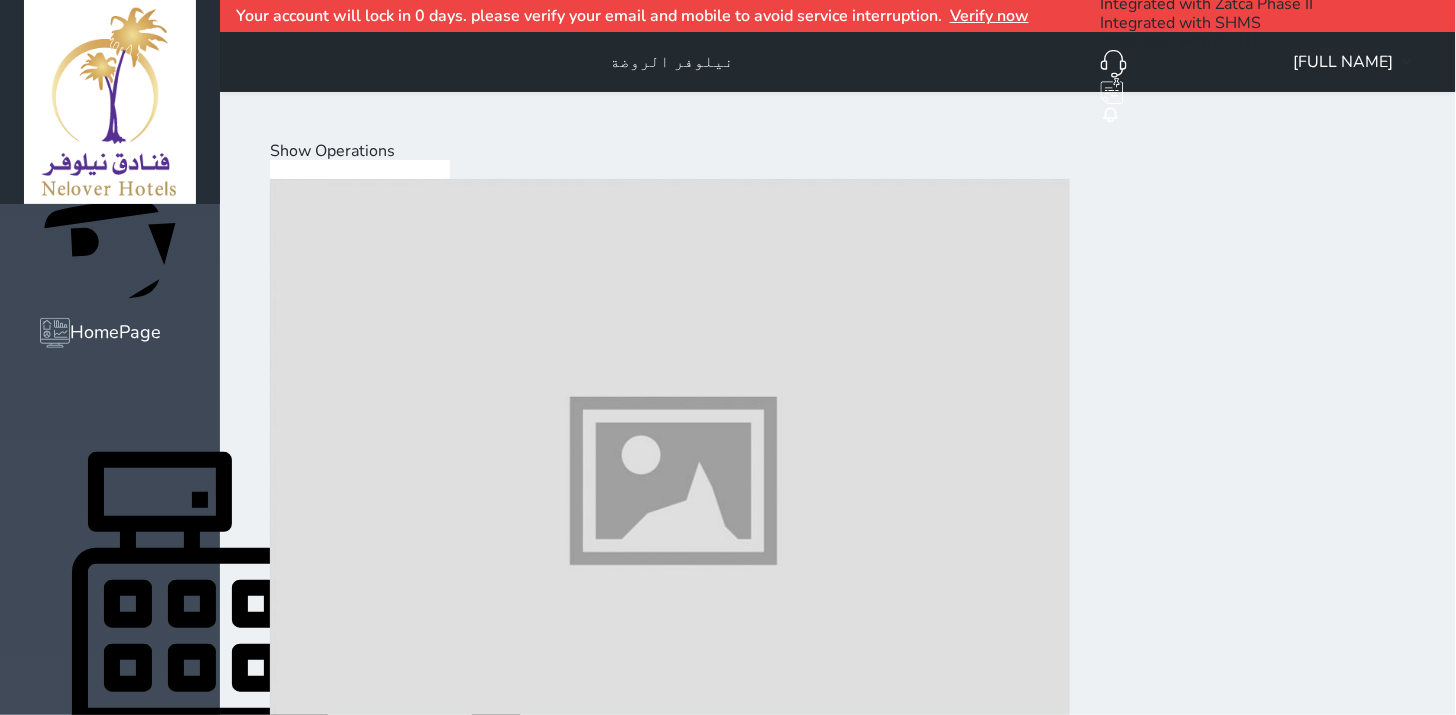 click on "[FULL NAME]" at bounding box center (731, 2024) 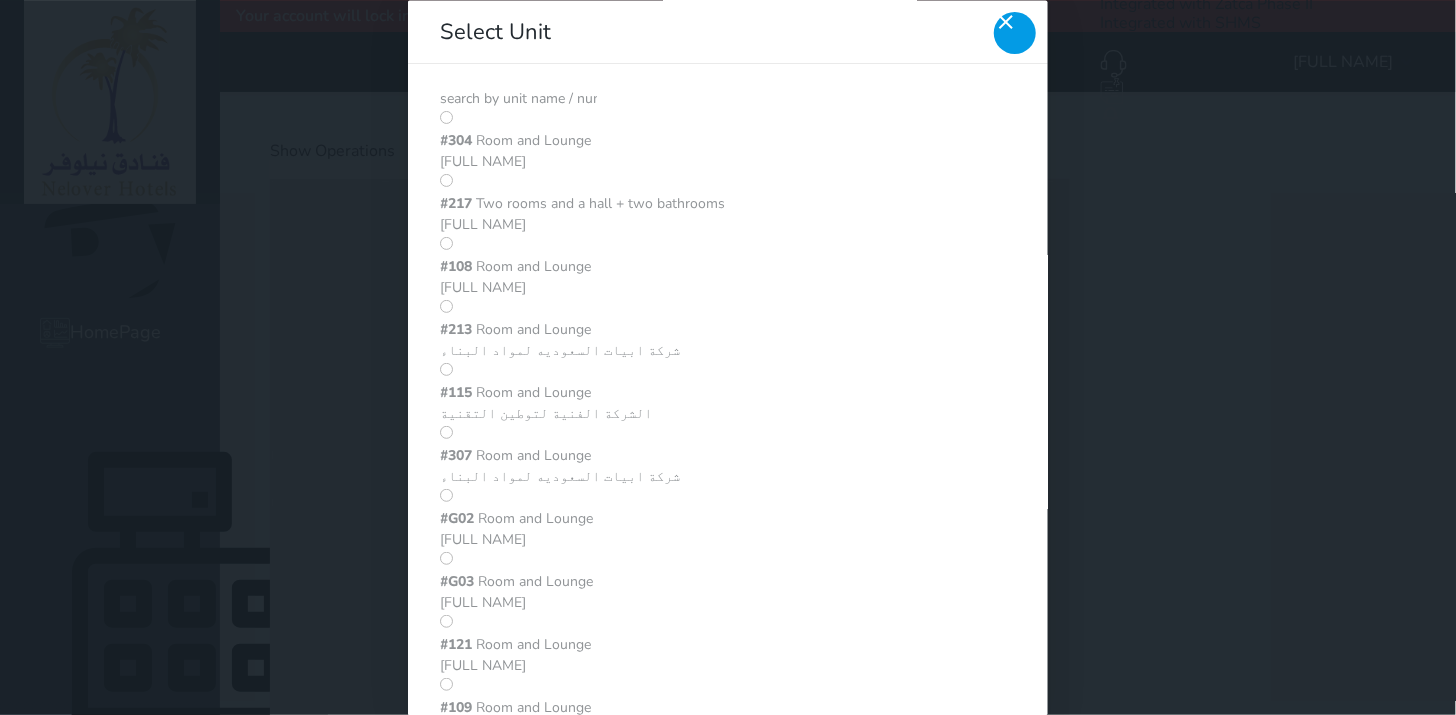 click 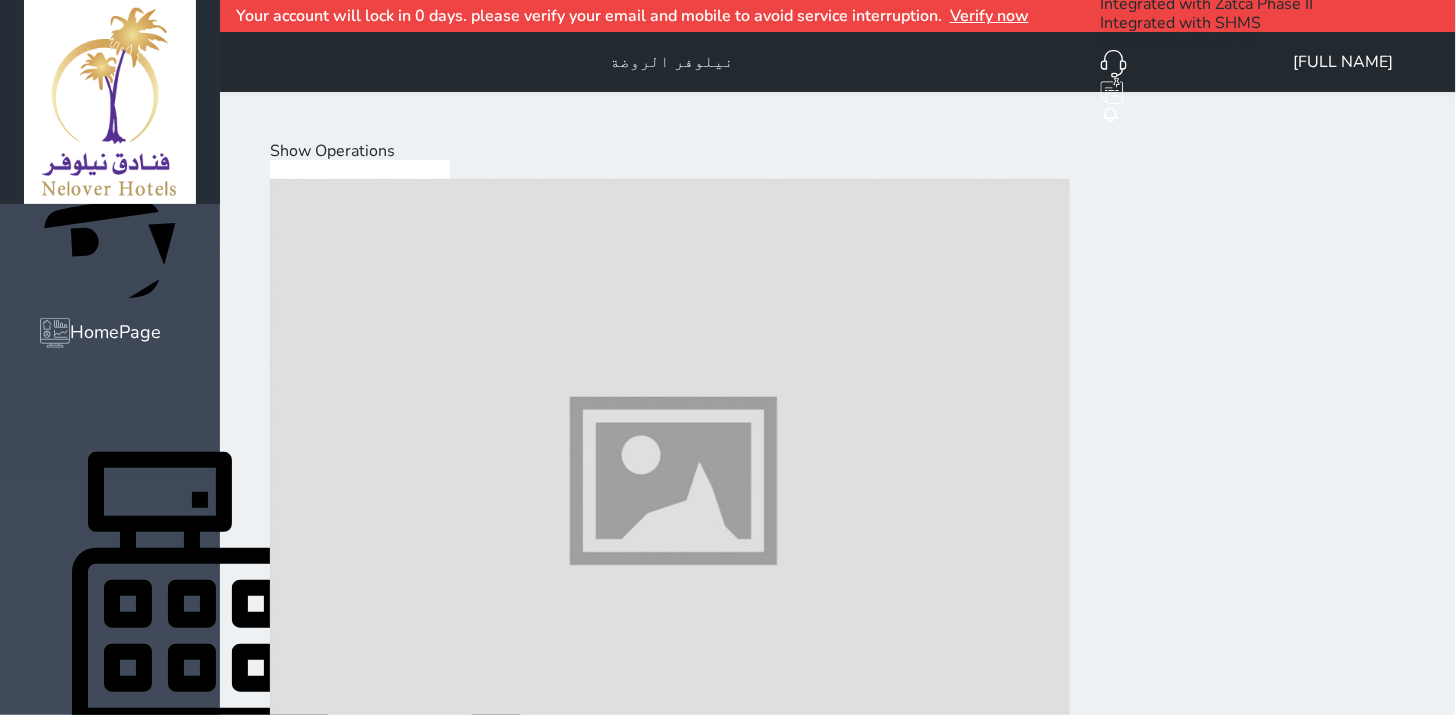 click on "The customer : [FULL NAME]" at bounding box center [376, 11410] 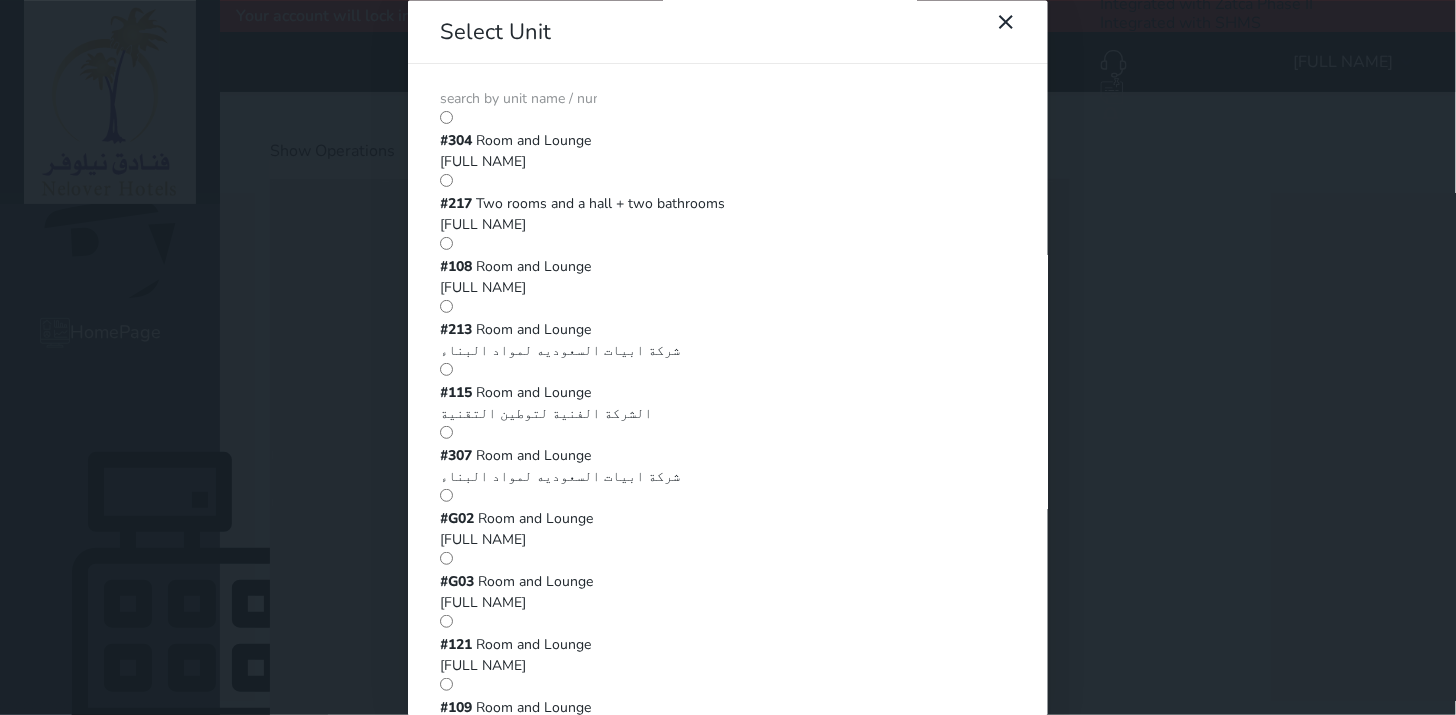 click on "#209   Room and Lounge" at bounding box center (728, 2156) 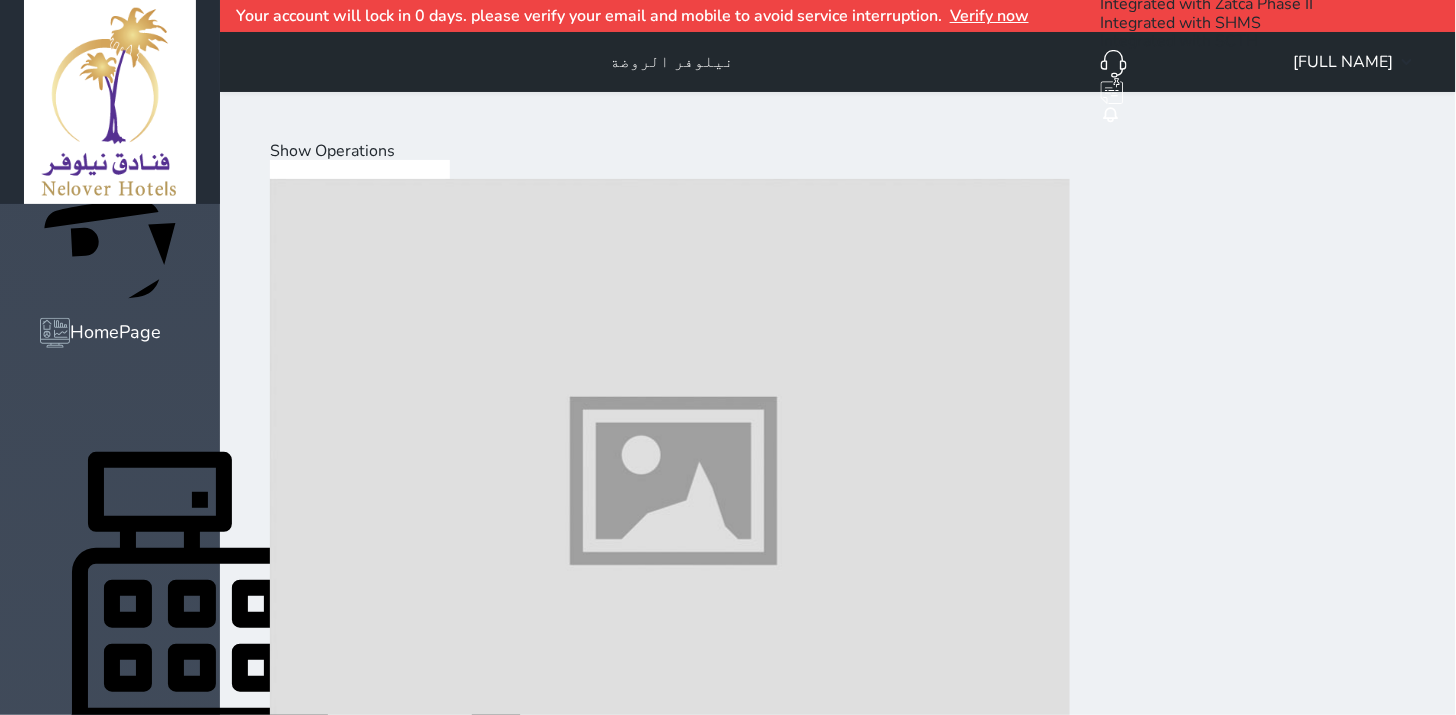 click at bounding box center [271, 11553] 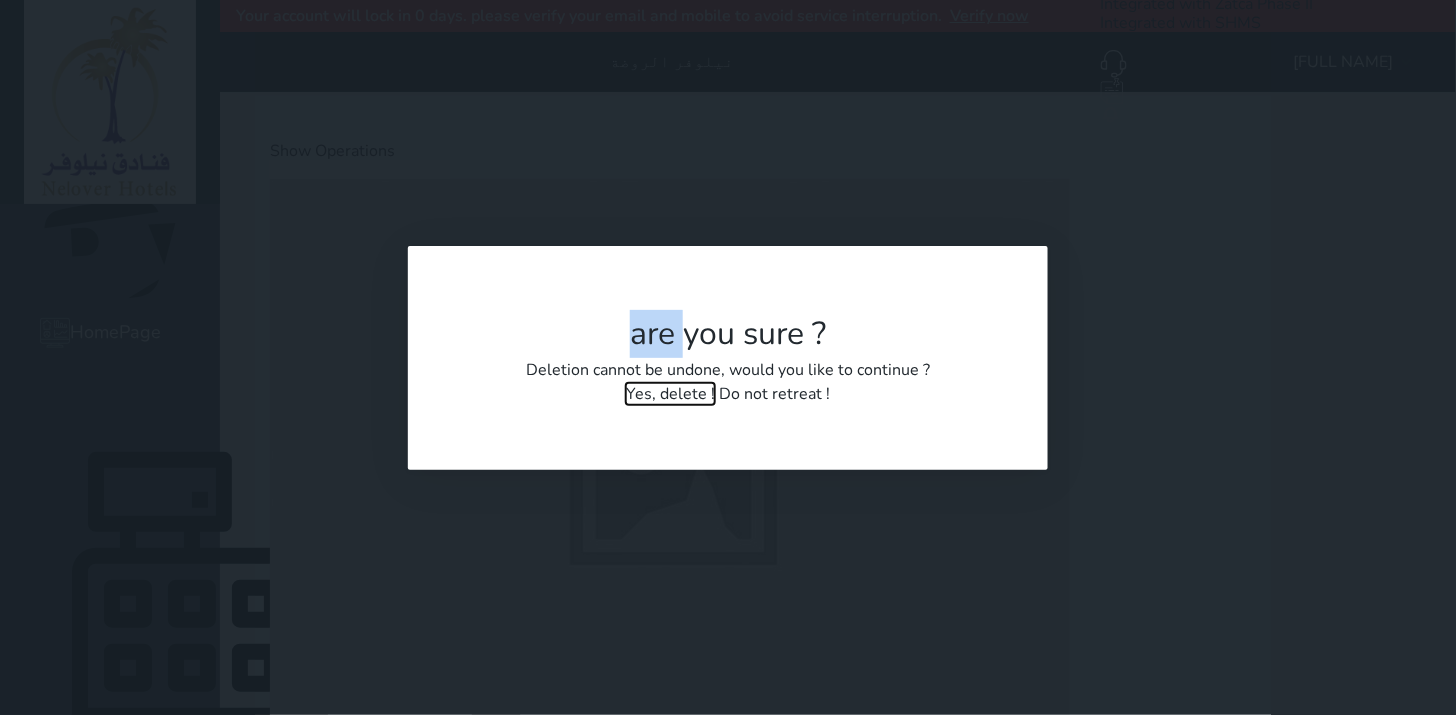 click on "Yes, delete !" at bounding box center [670, 394] 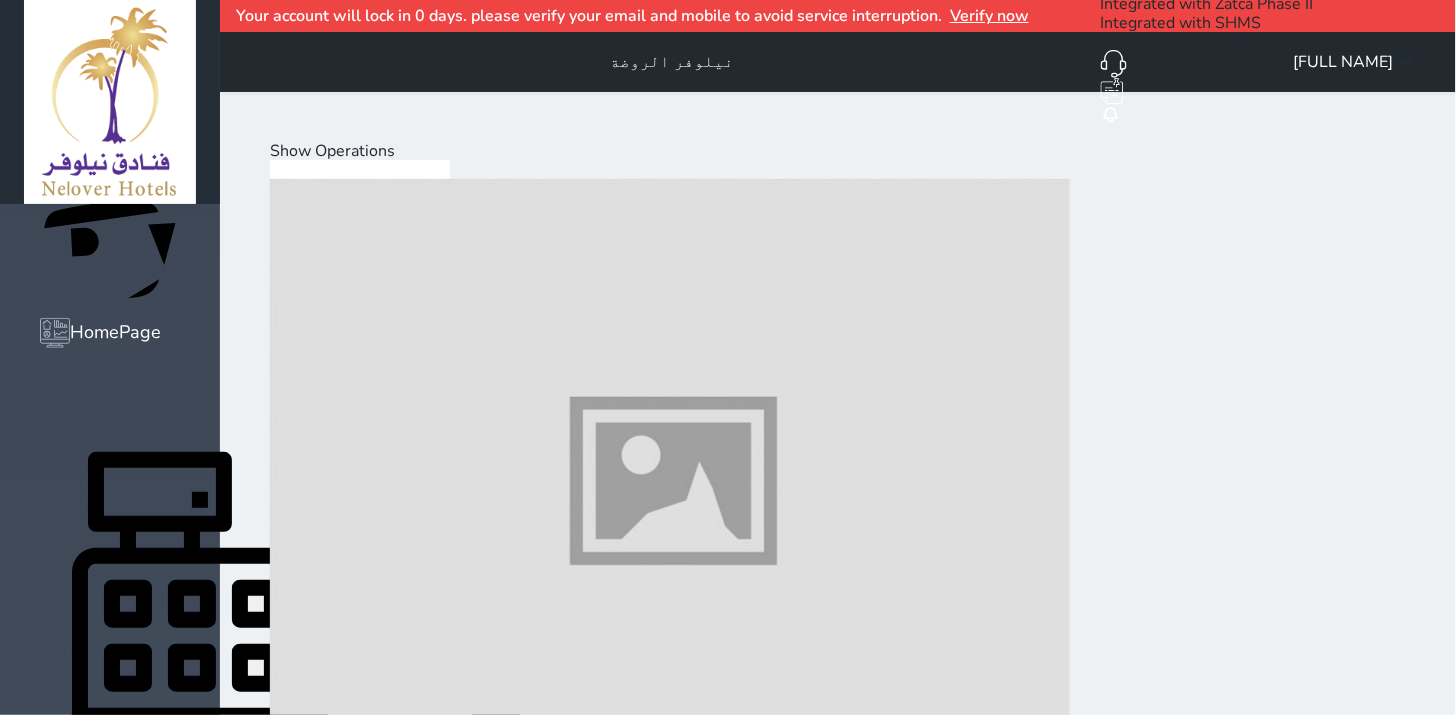 click at bounding box center (271, 11481) 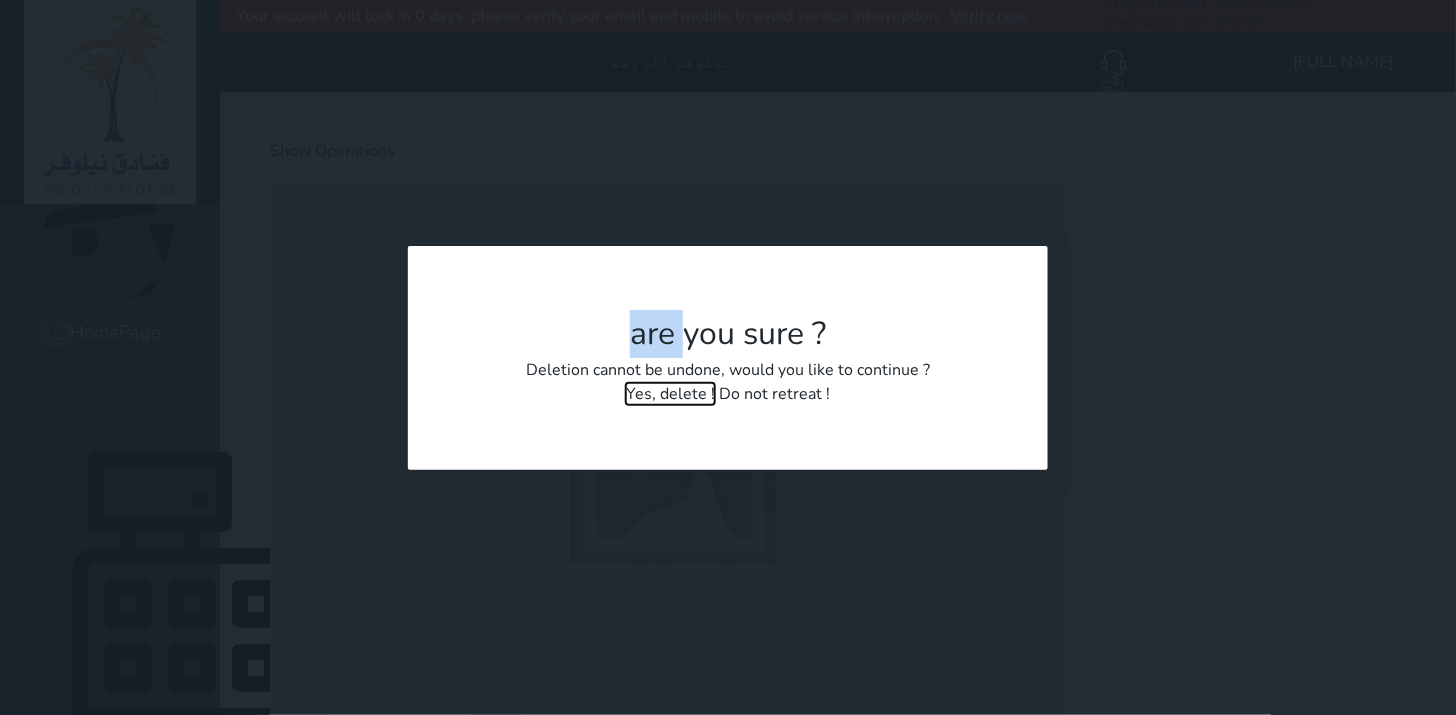 click on "Yes, delete !" at bounding box center (670, 394) 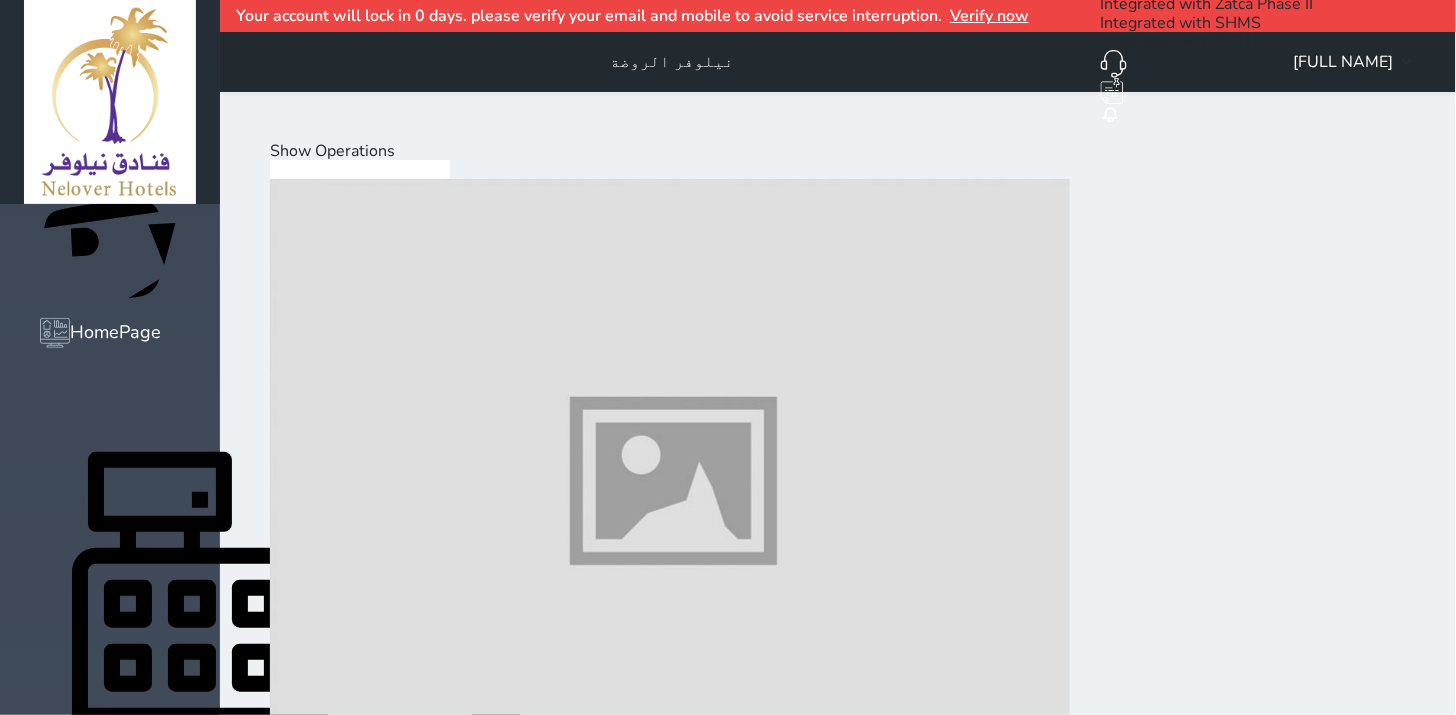 click on "Show Operations" at bounding box center [332, 151] 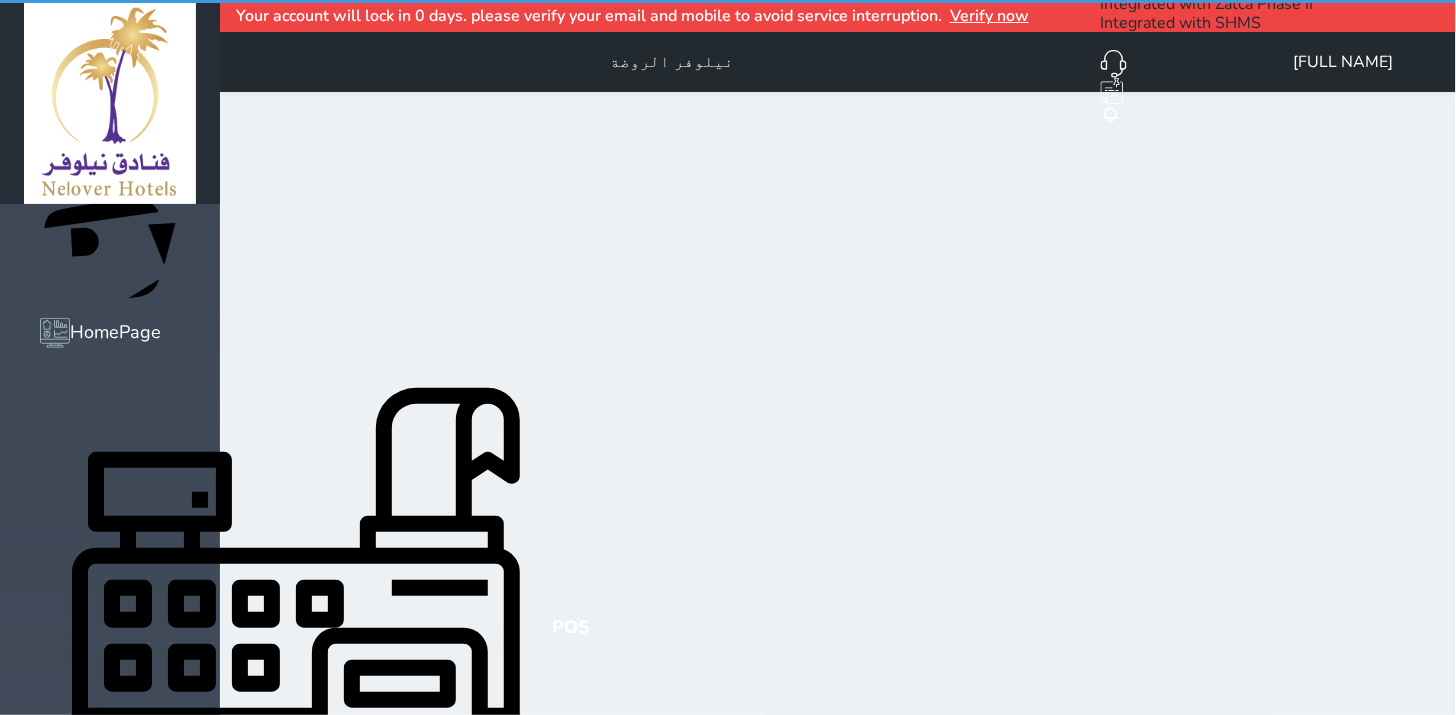 select on "invoice" 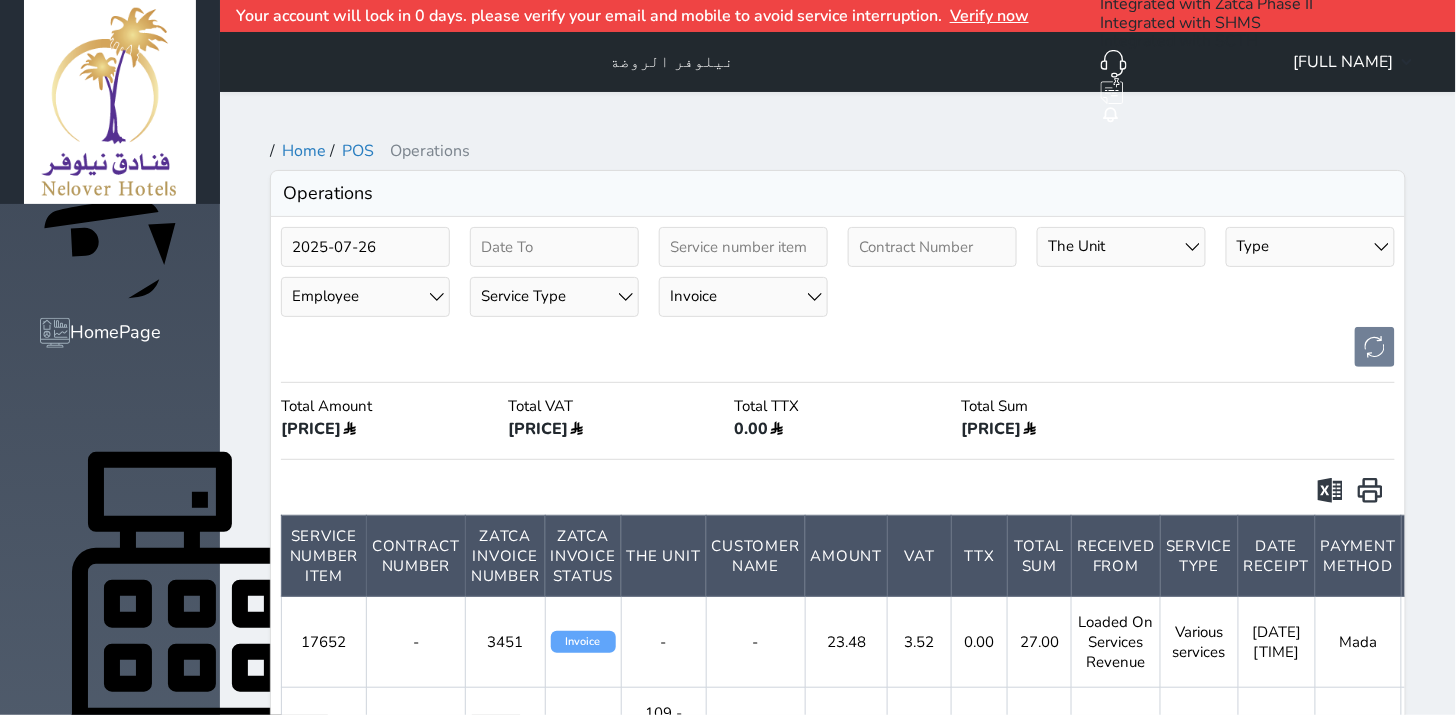 scroll, scrollTop: 0, scrollLeft: 0, axis: both 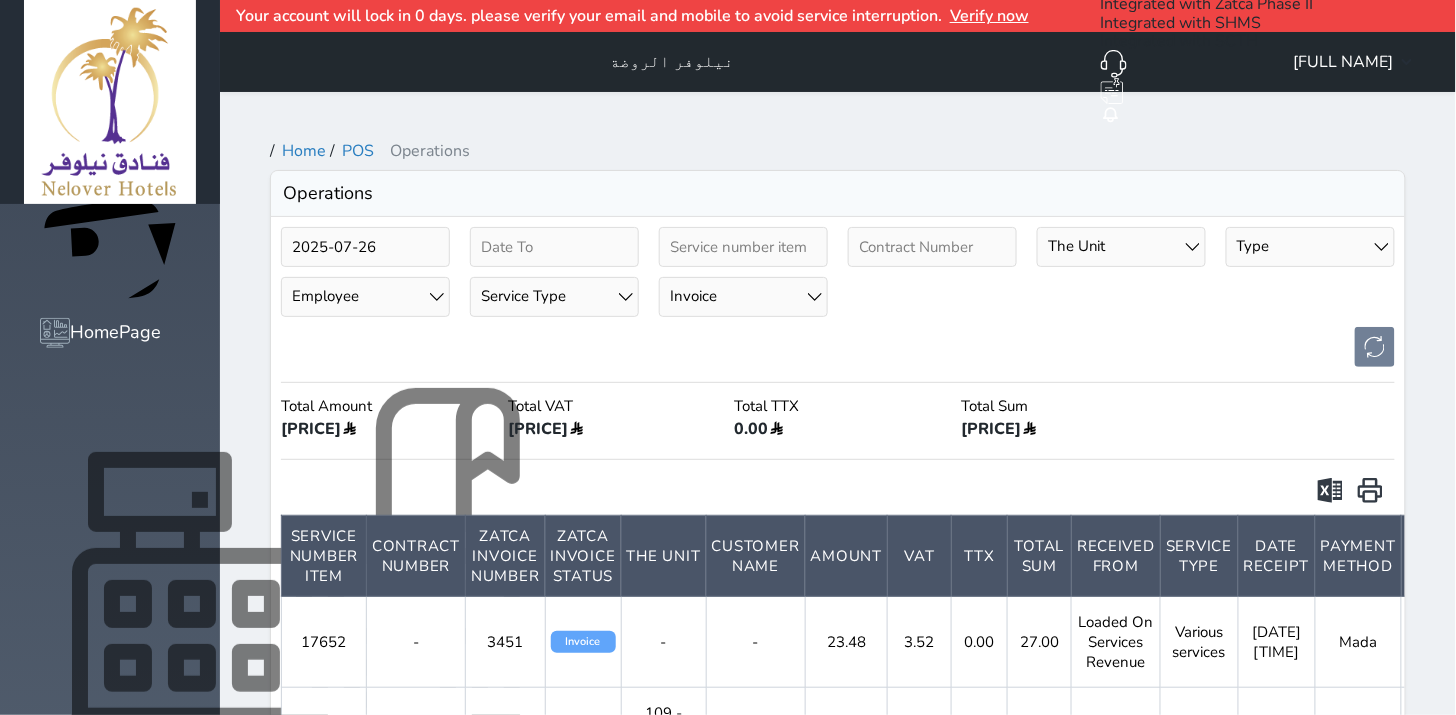 click 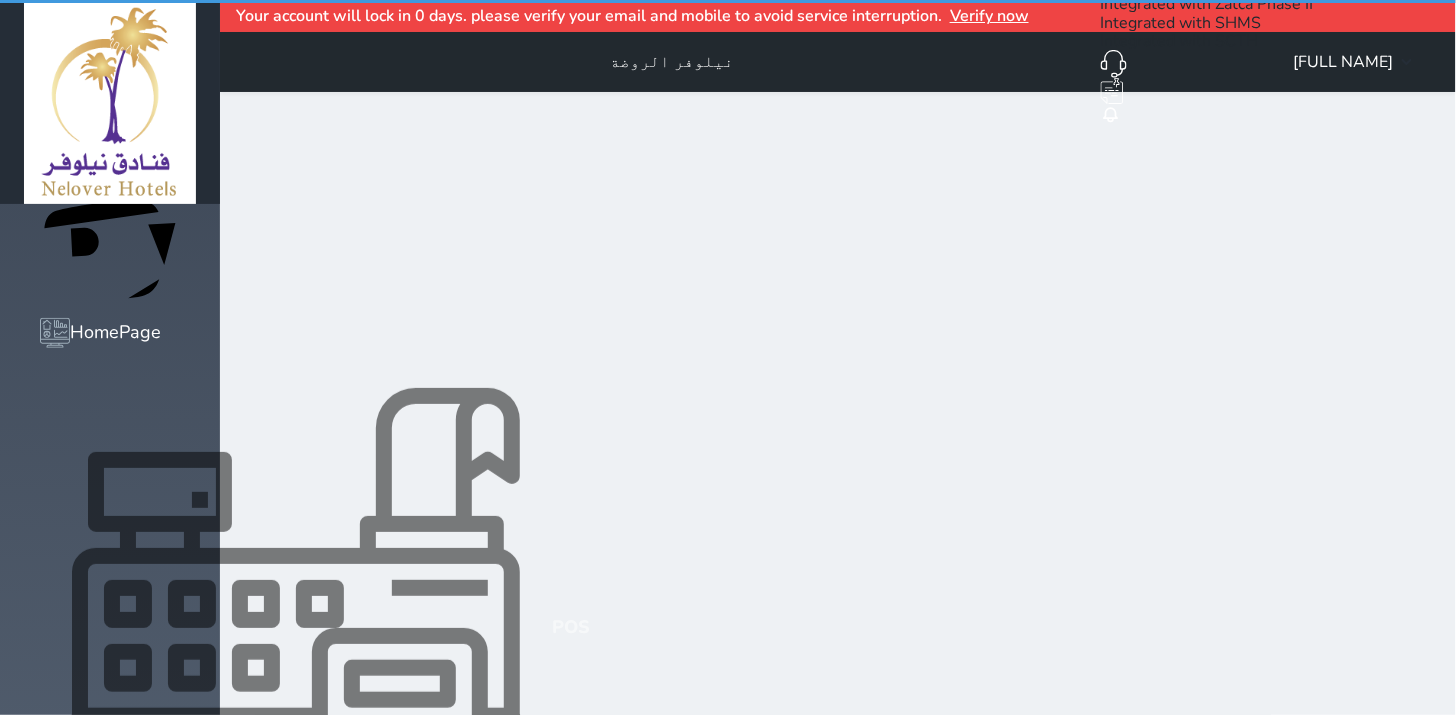 click 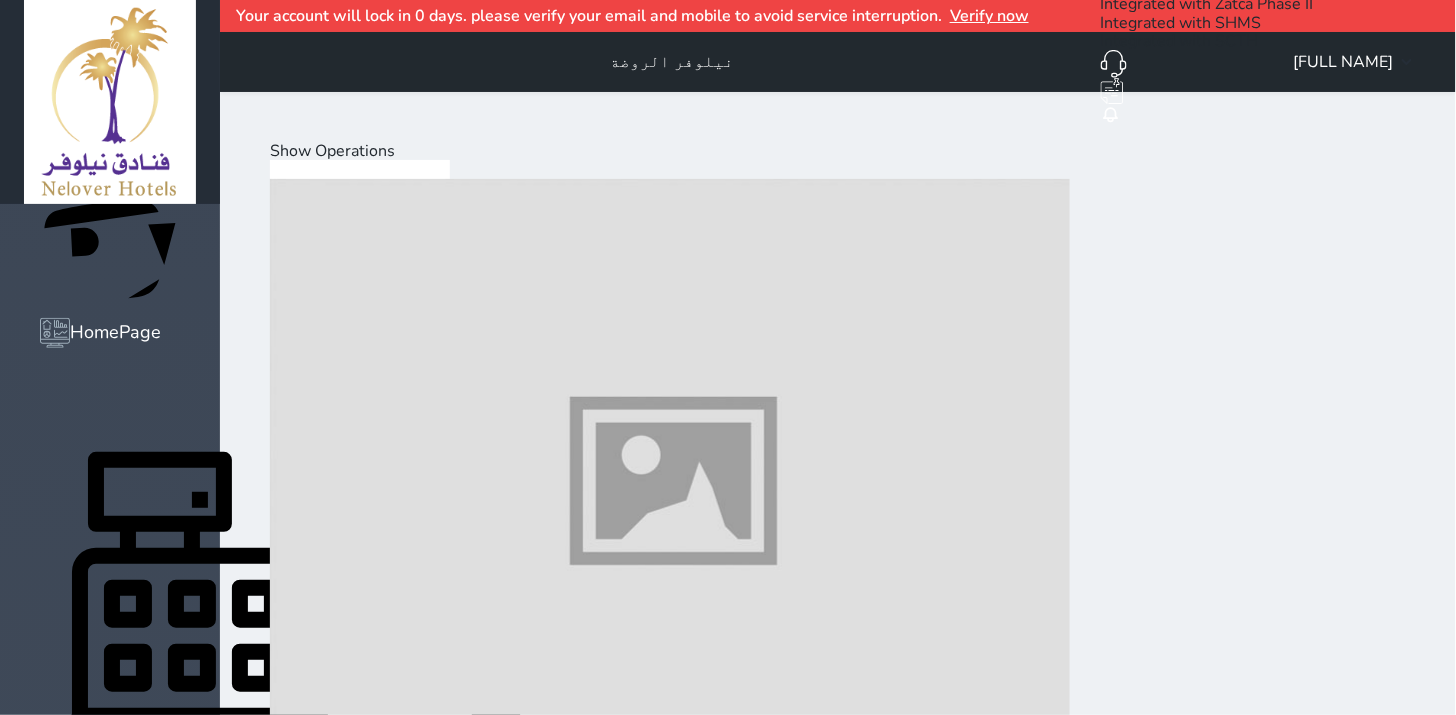 click on "Mini Bar" at bounding box center (570, 20040) 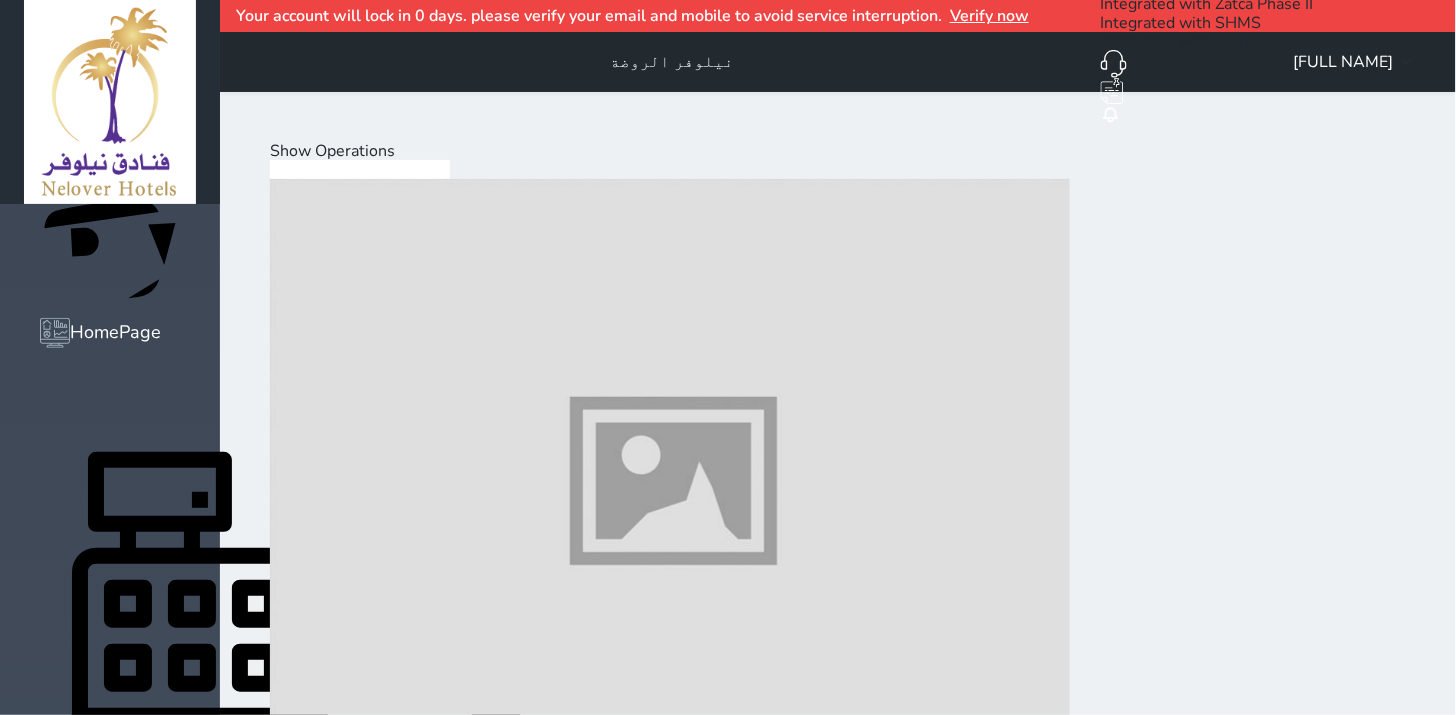 click at bounding box center [670, 1720] 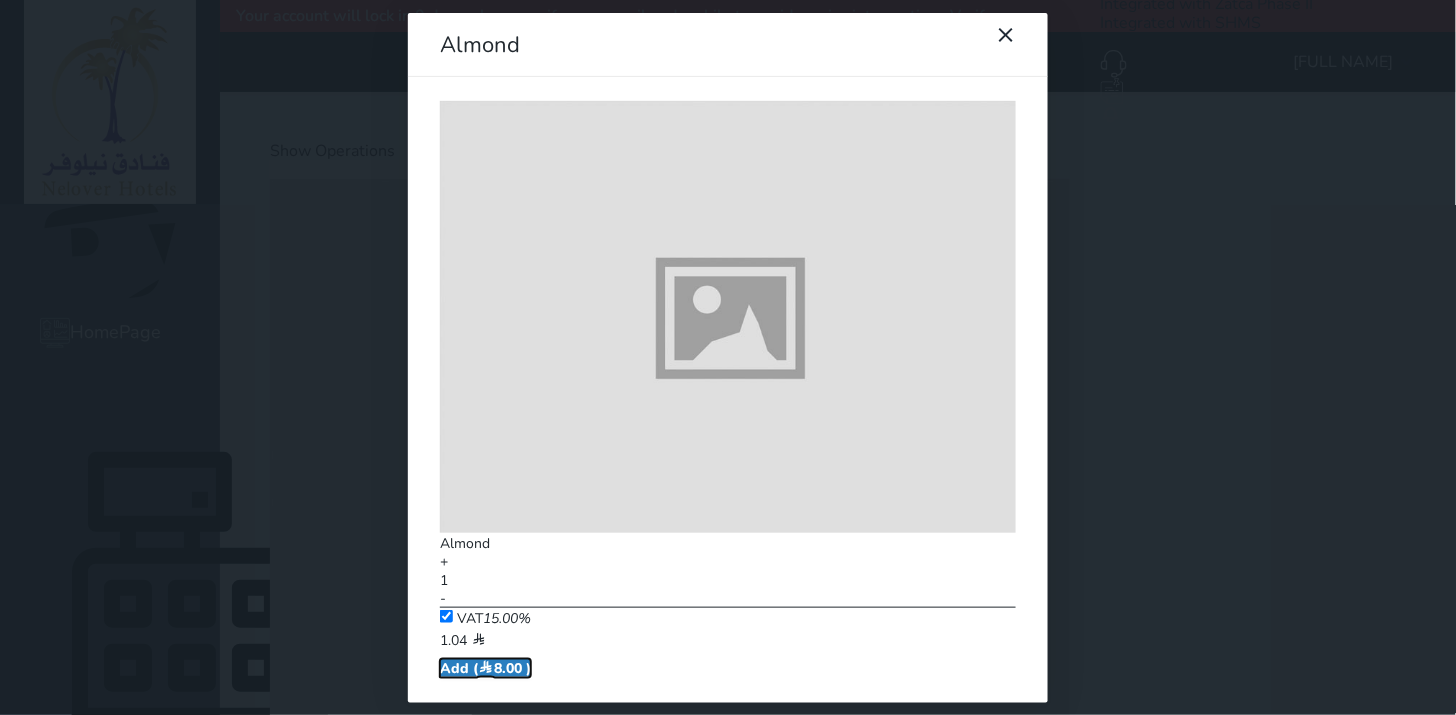 click at bounding box center (486, 668) 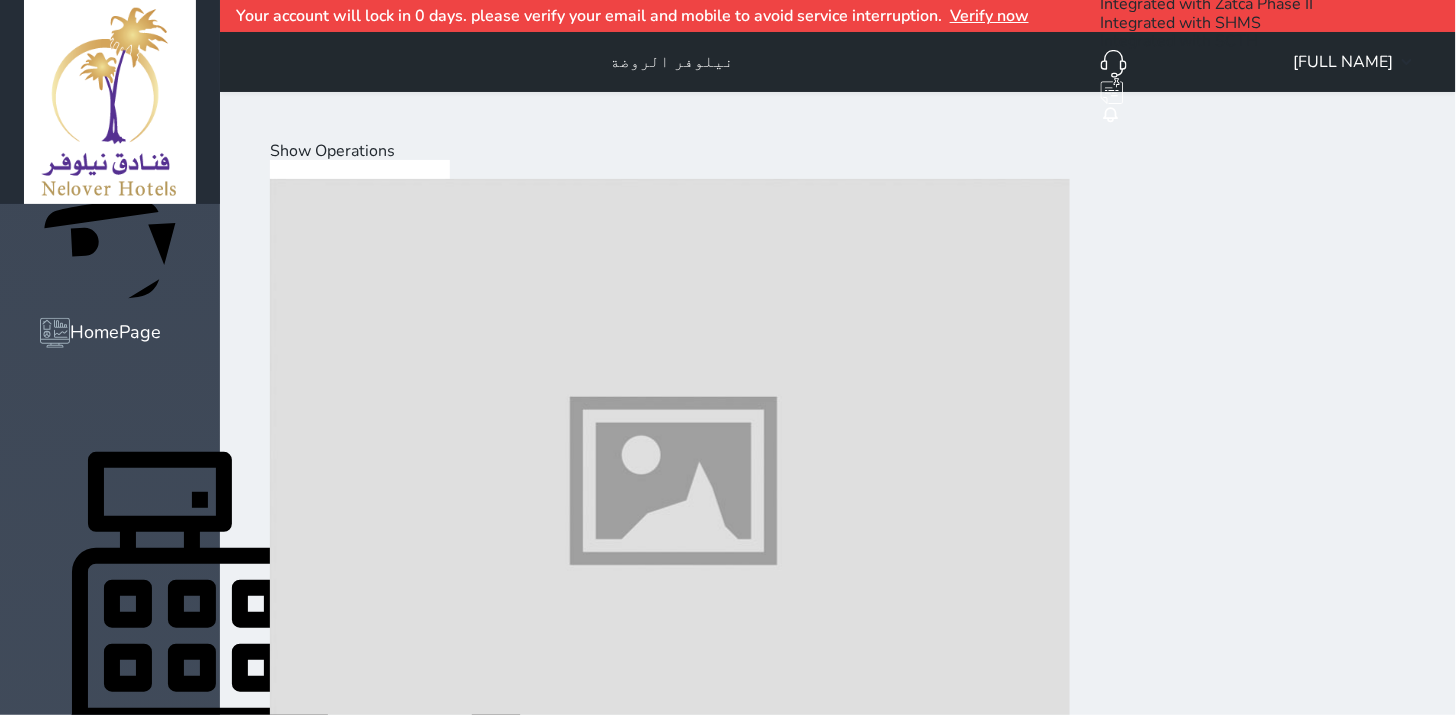 click at bounding box center (670, 2960) 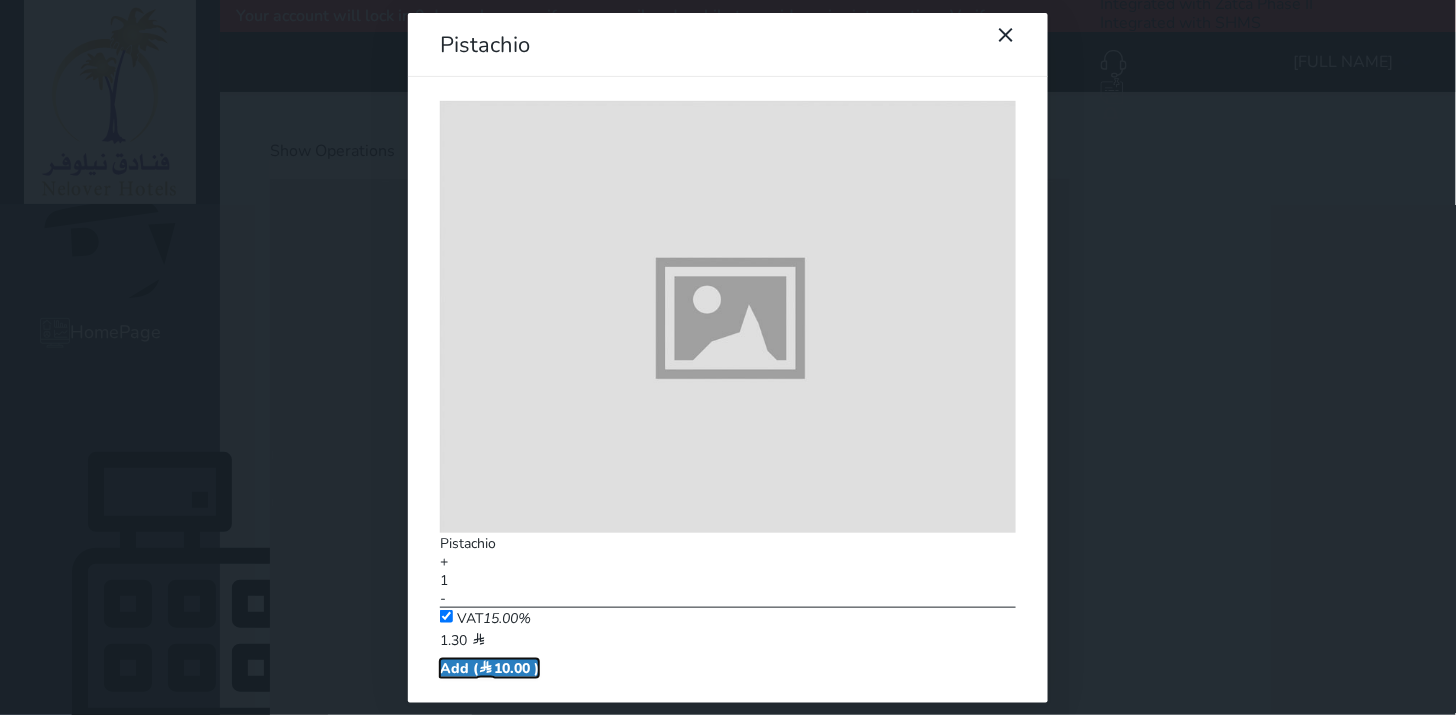click on "Add  (    10.00 )" at bounding box center [489, 668] 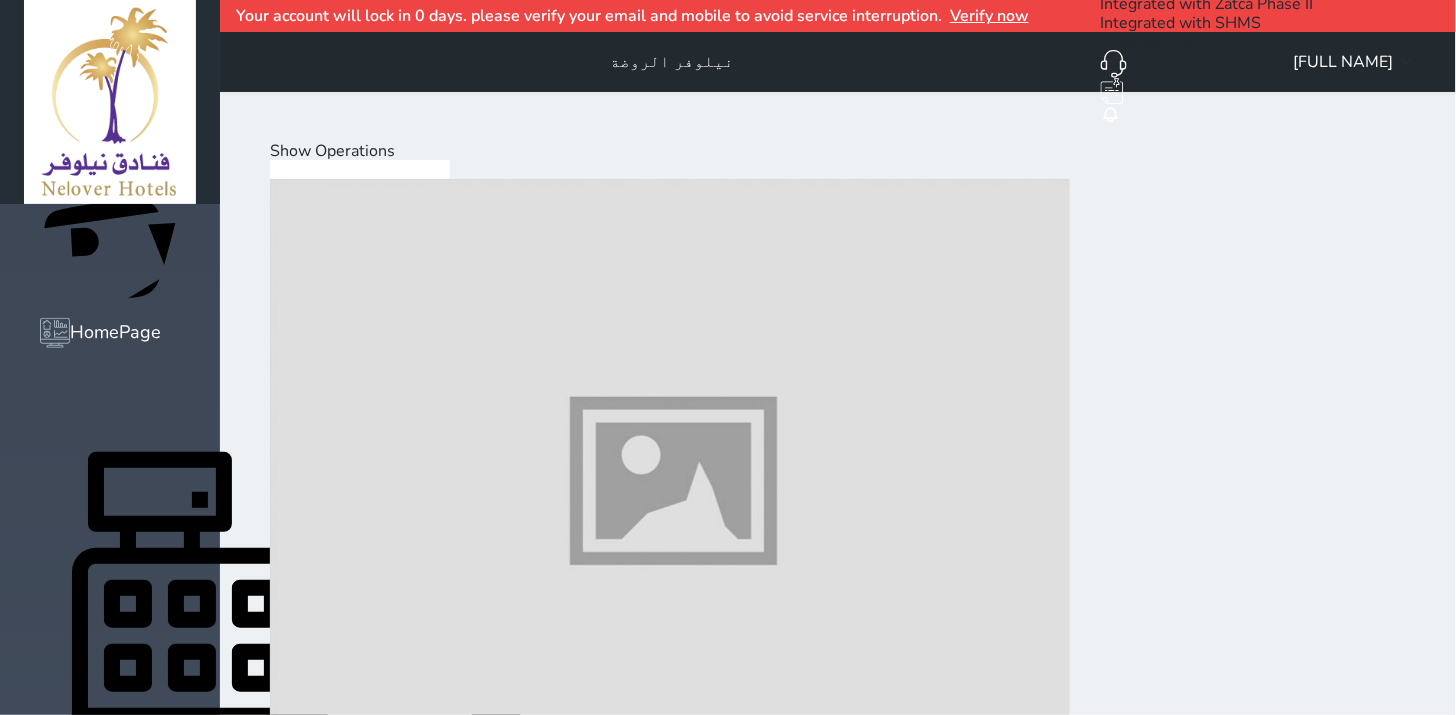click on "Select Customer" at bounding box center (331, 11410) 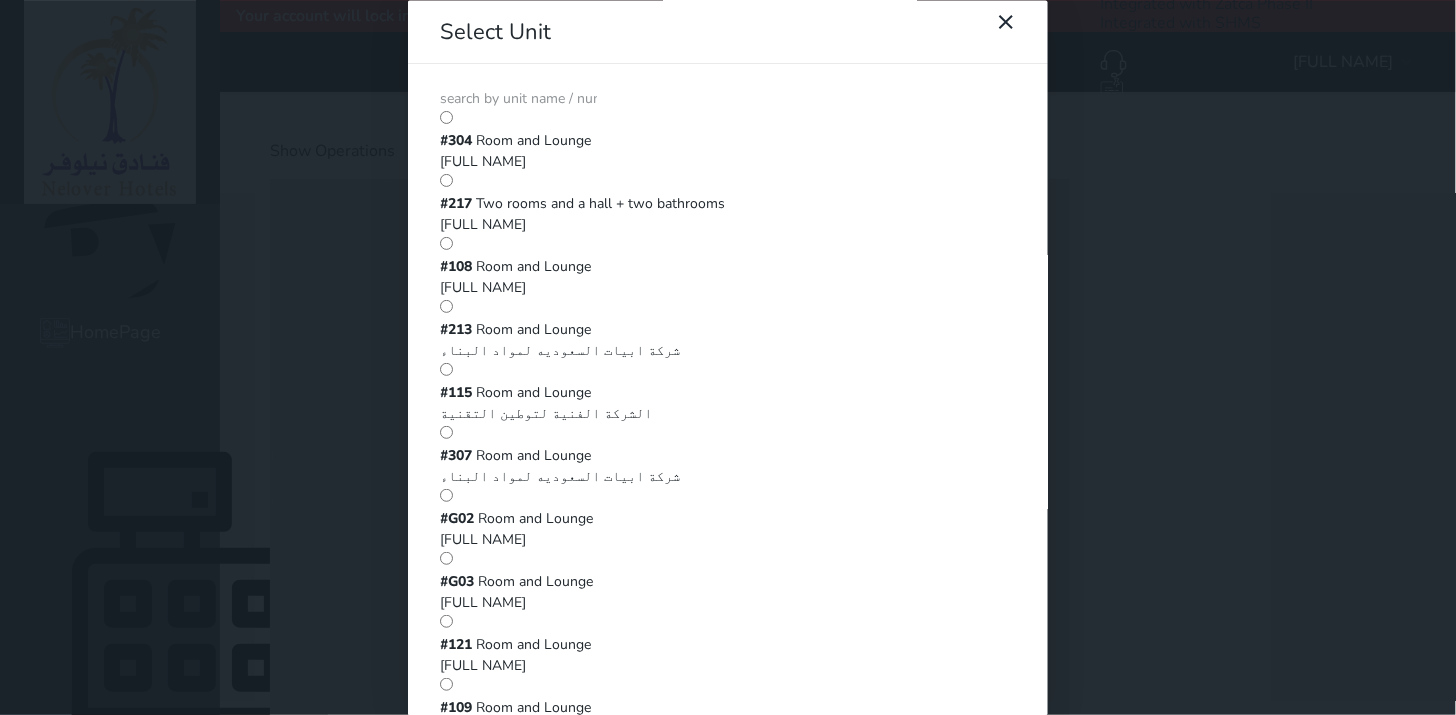 click at bounding box center [518, 99] 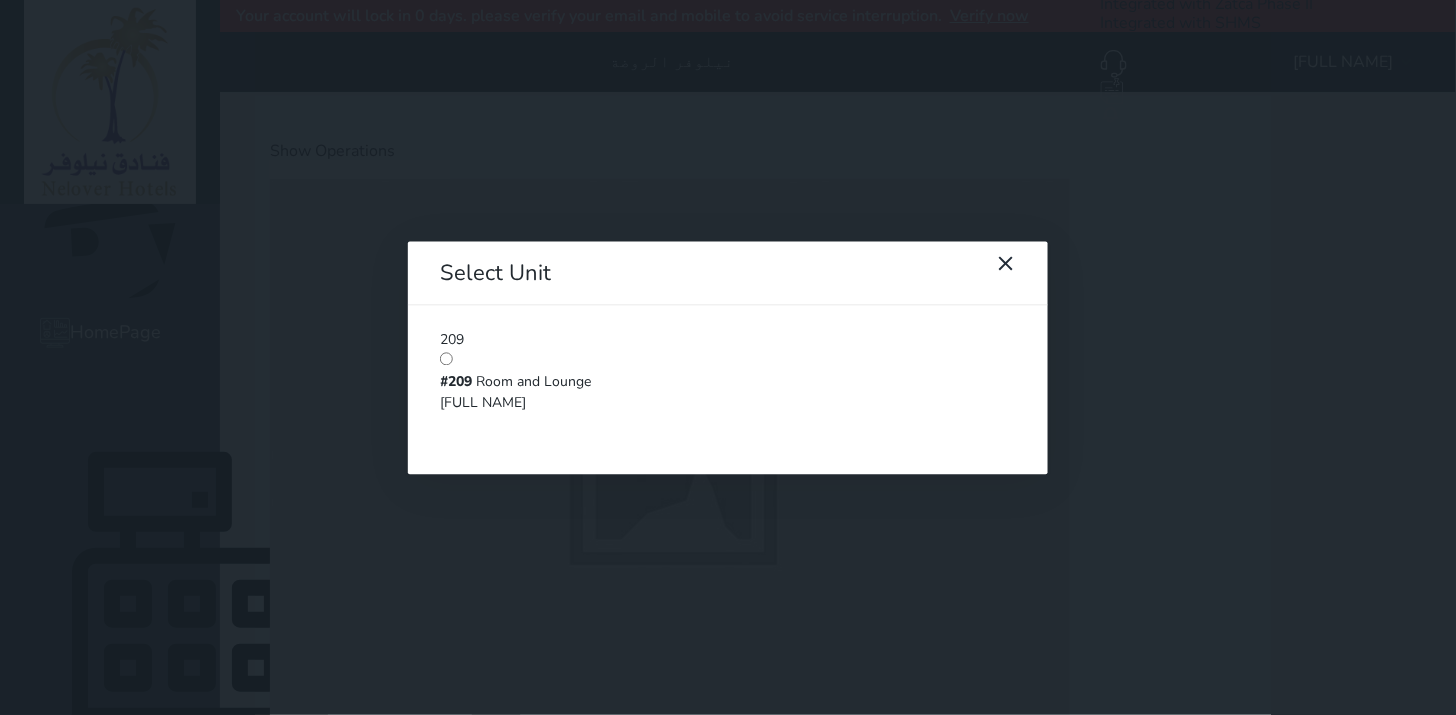 type on "209" 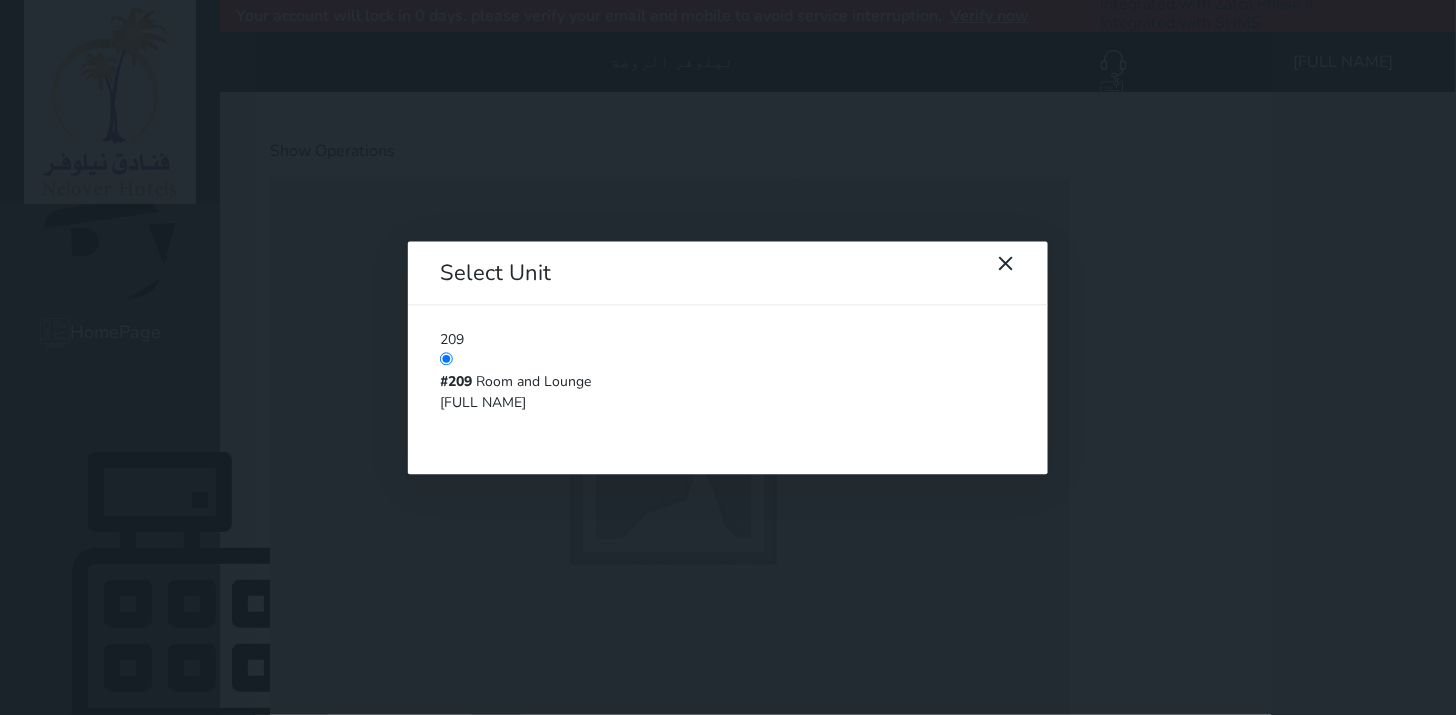 click on "[FULL NAME]" at bounding box center (728, 402) 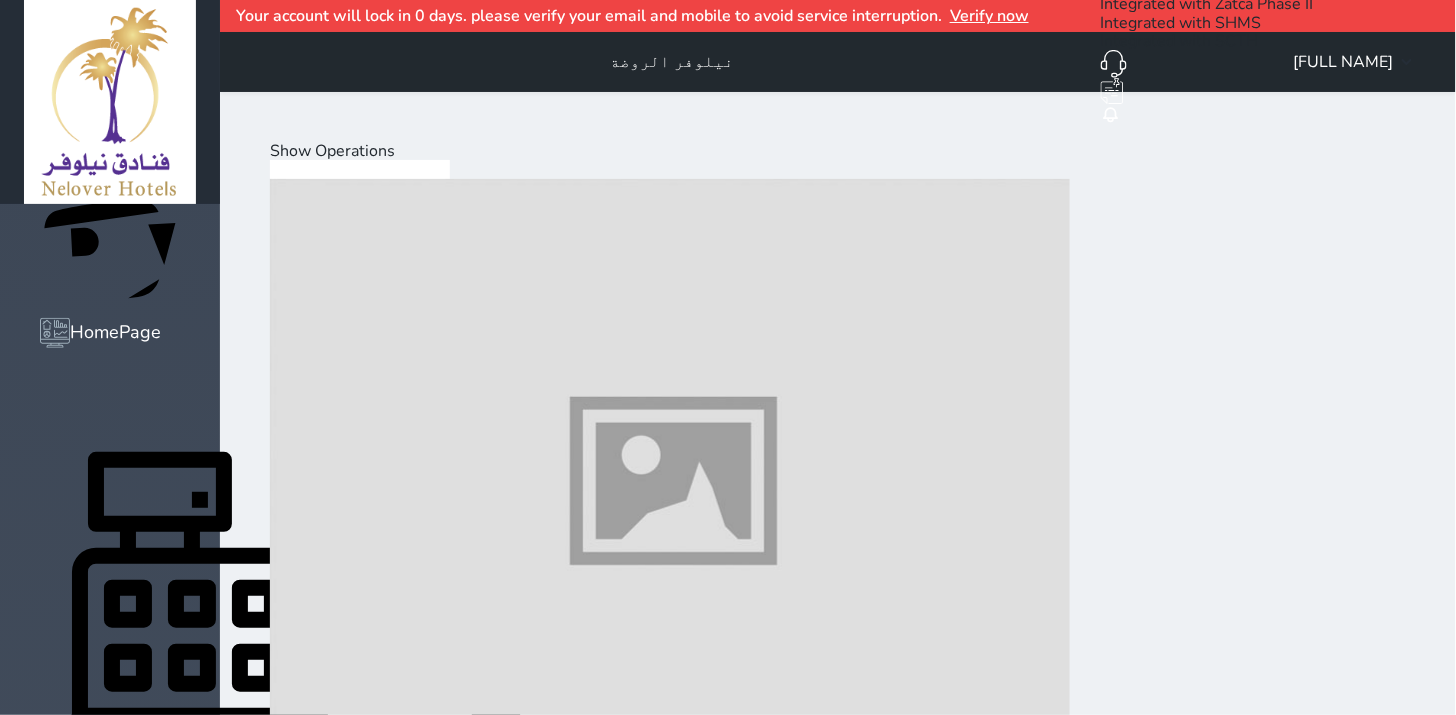 click on "Show Operations" at bounding box center [332, 151] 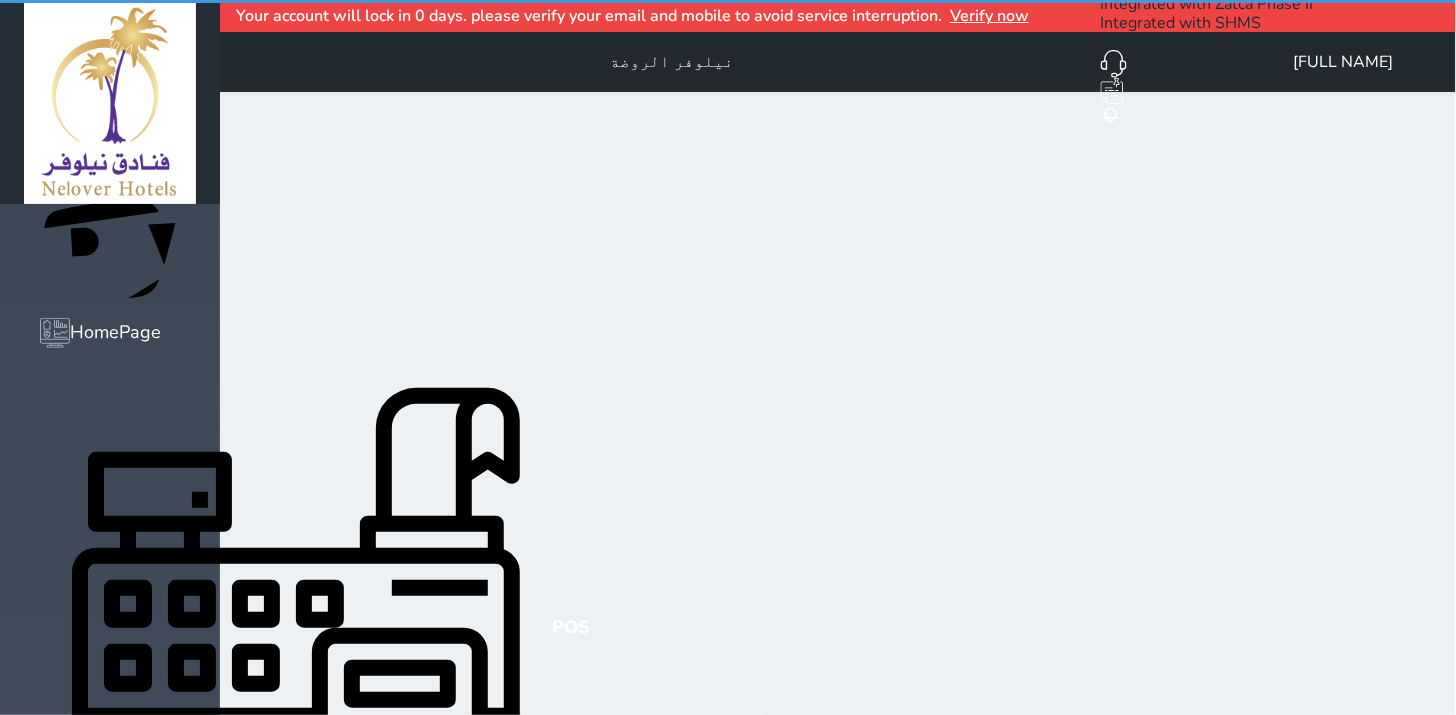 select on "invoice" 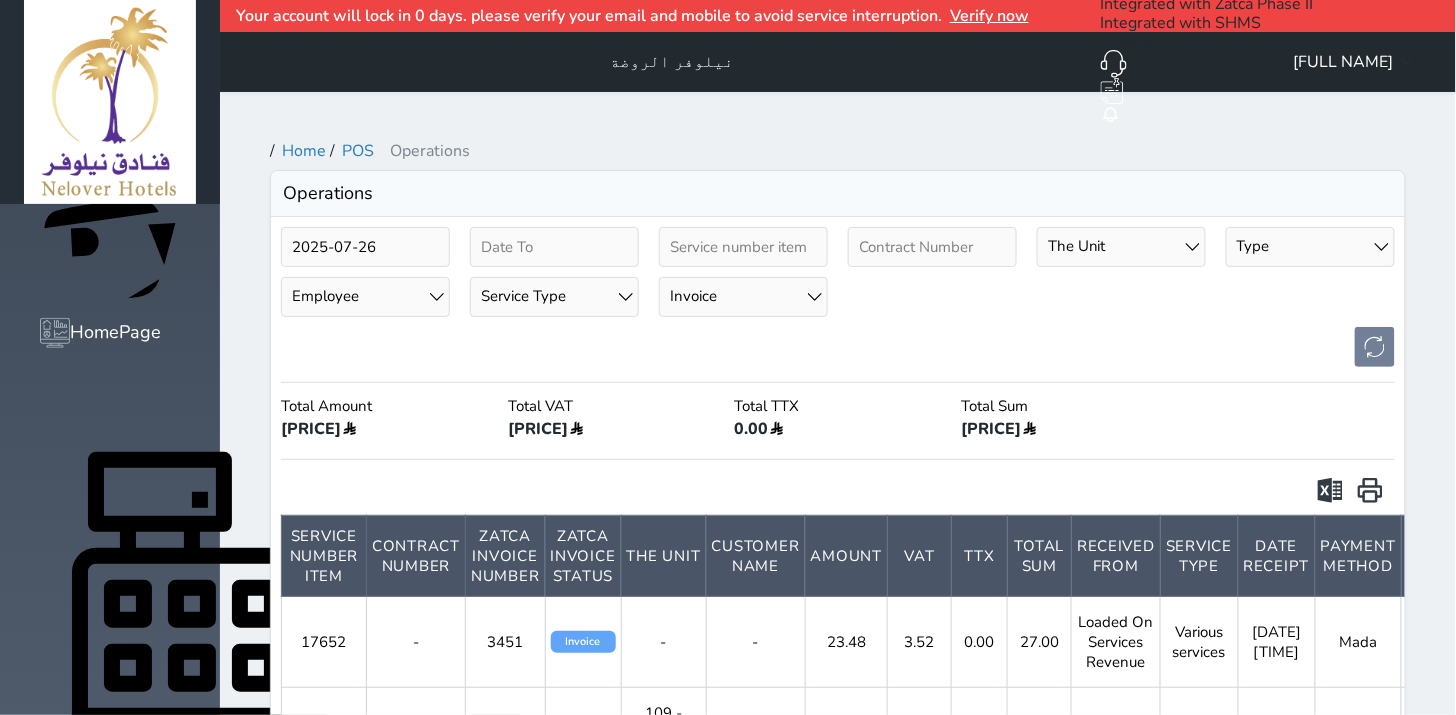 scroll, scrollTop: 0, scrollLeft: 0, axis: both 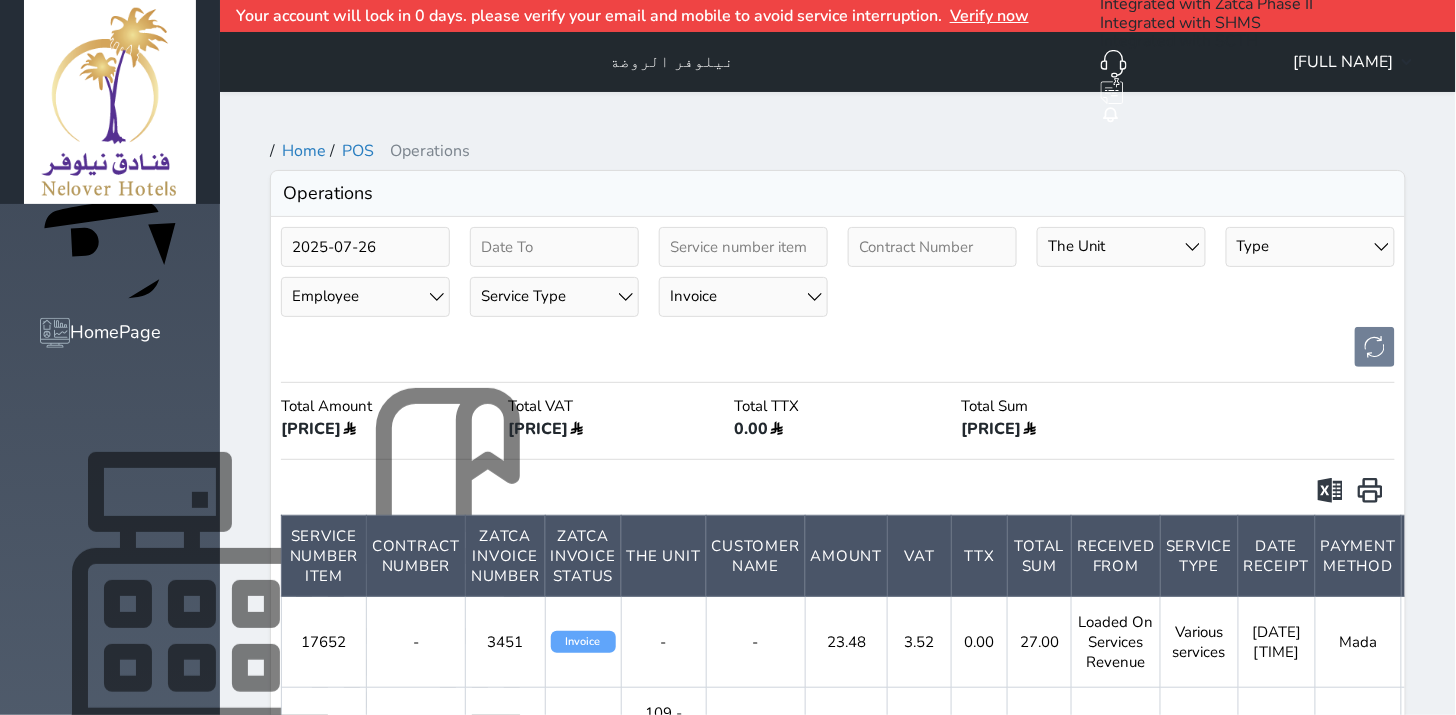 click 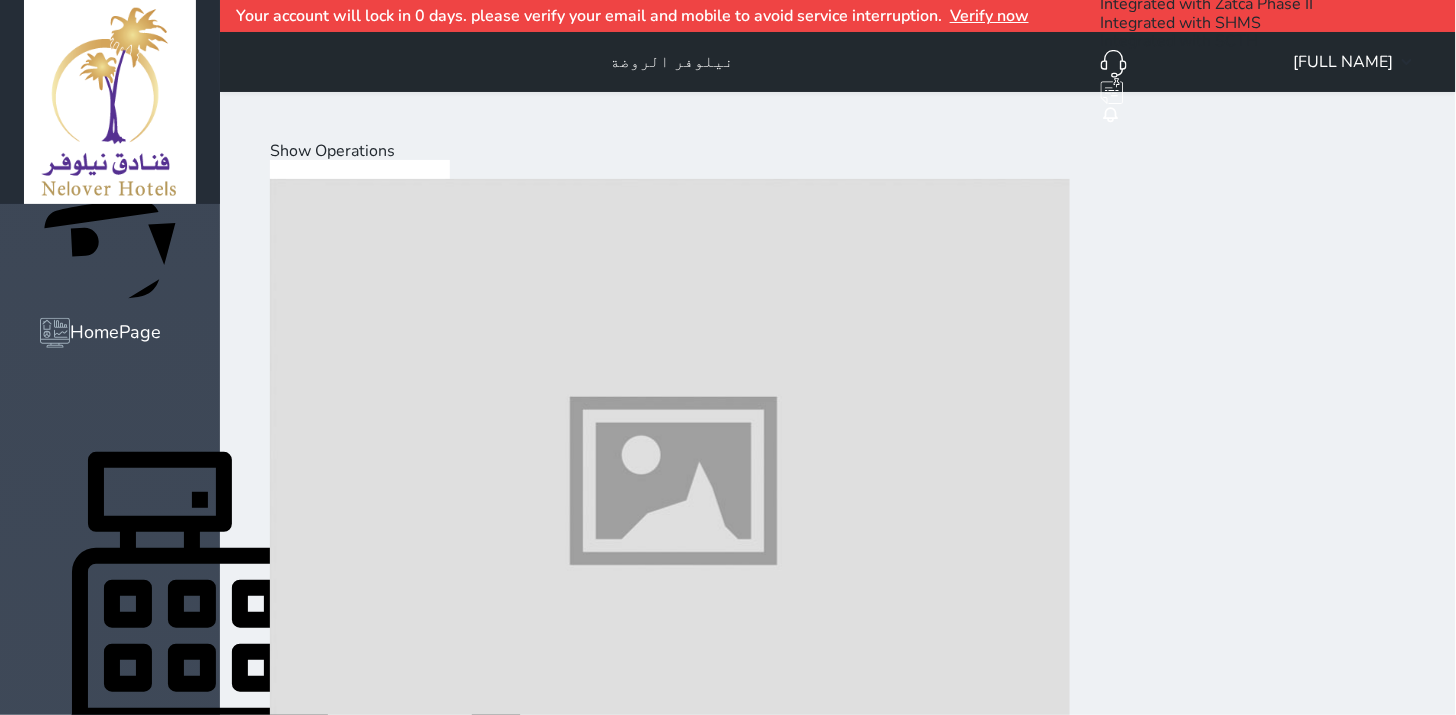click on "Mini Bar" at bounding box center (570, 20040) 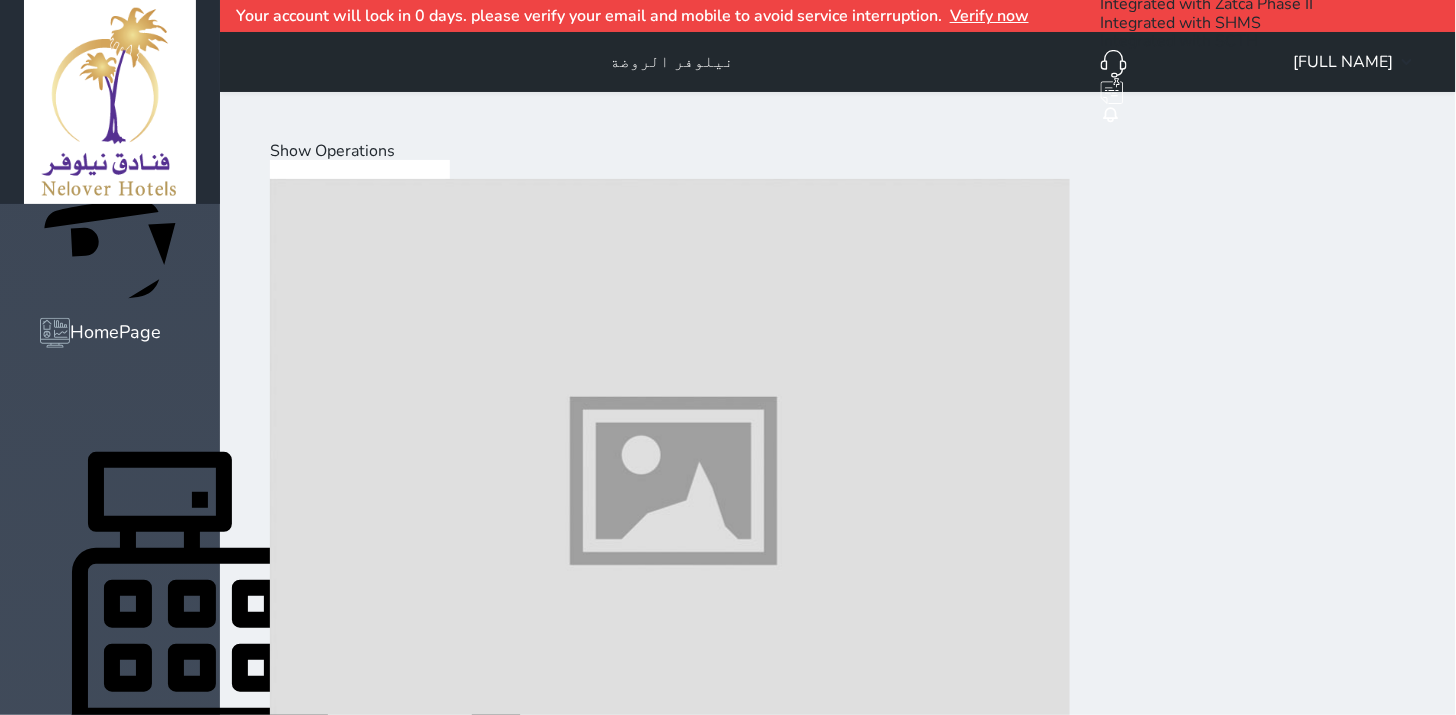 click at bounding box center [670, 1720] 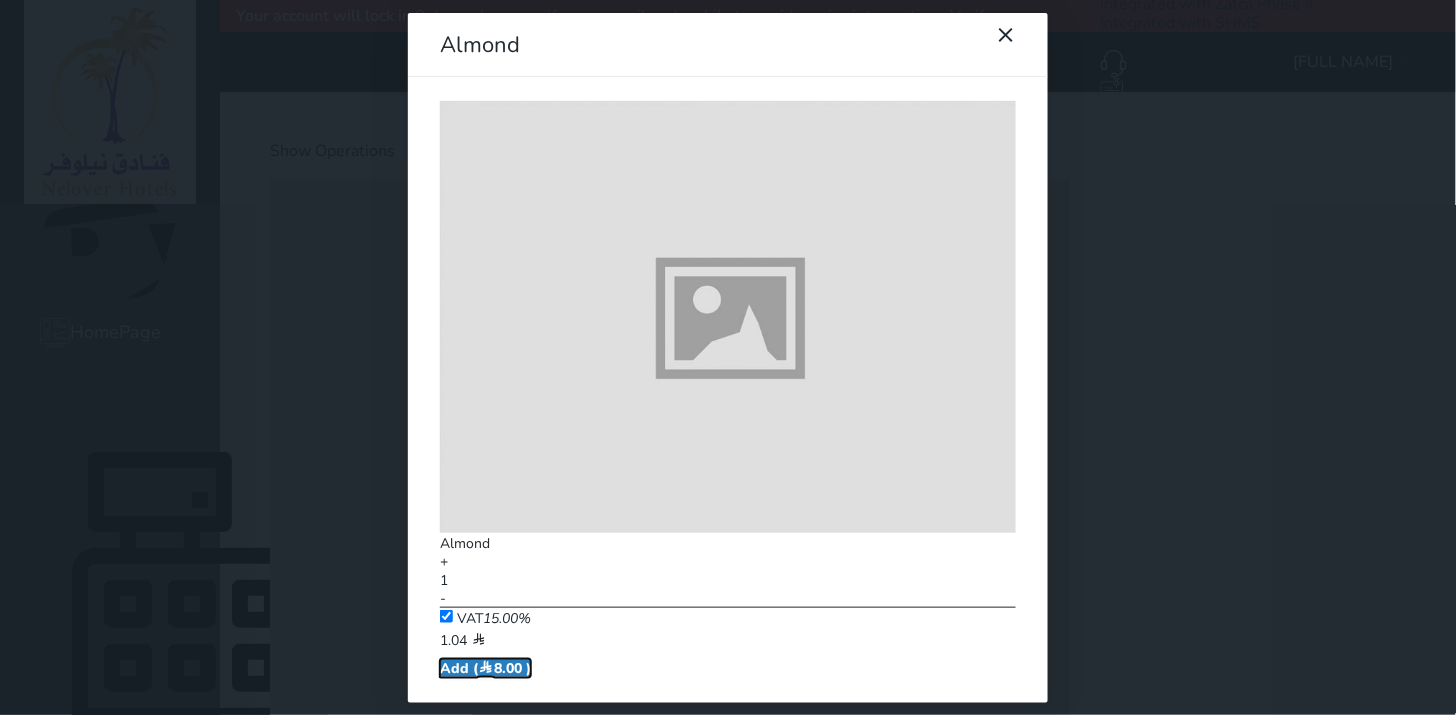 click on "Add  (    [PRICE] )" at bounding box center [485, 668] 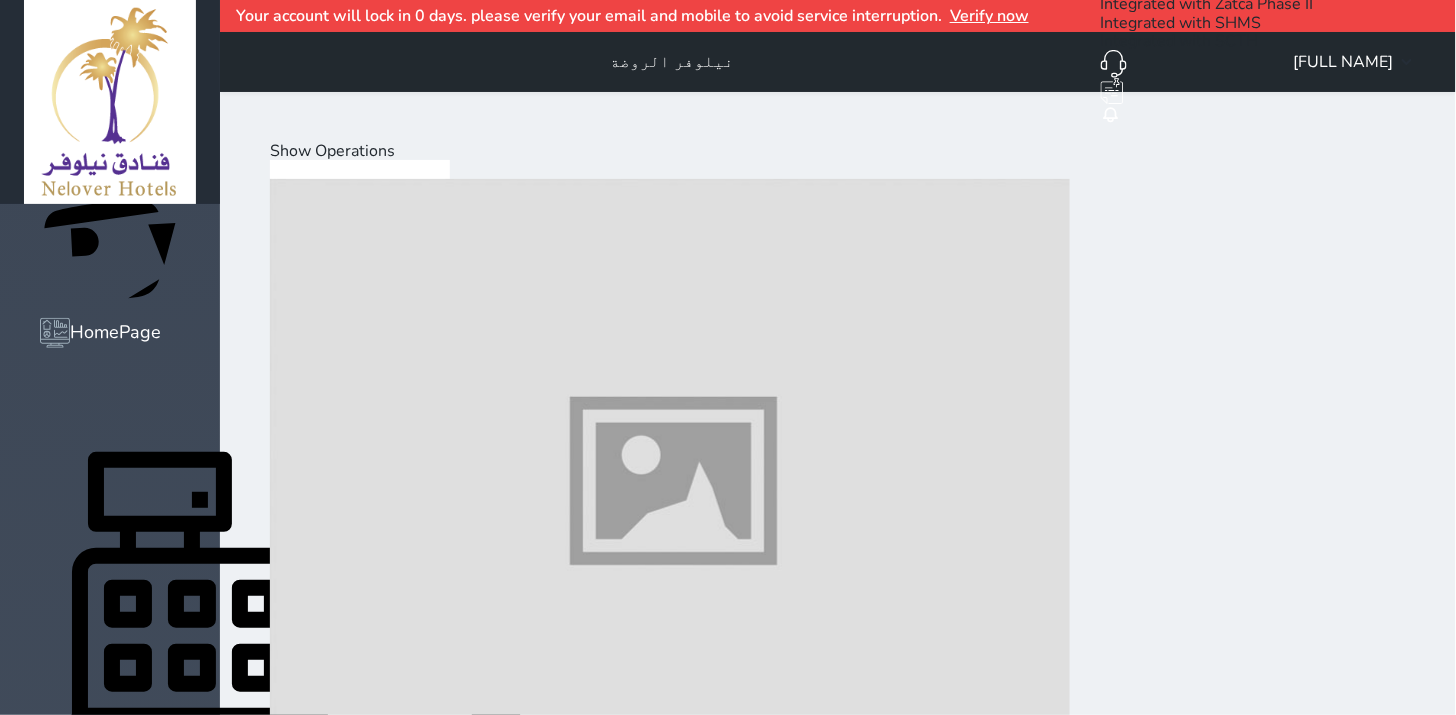 click at bounding box center (670, 2960) 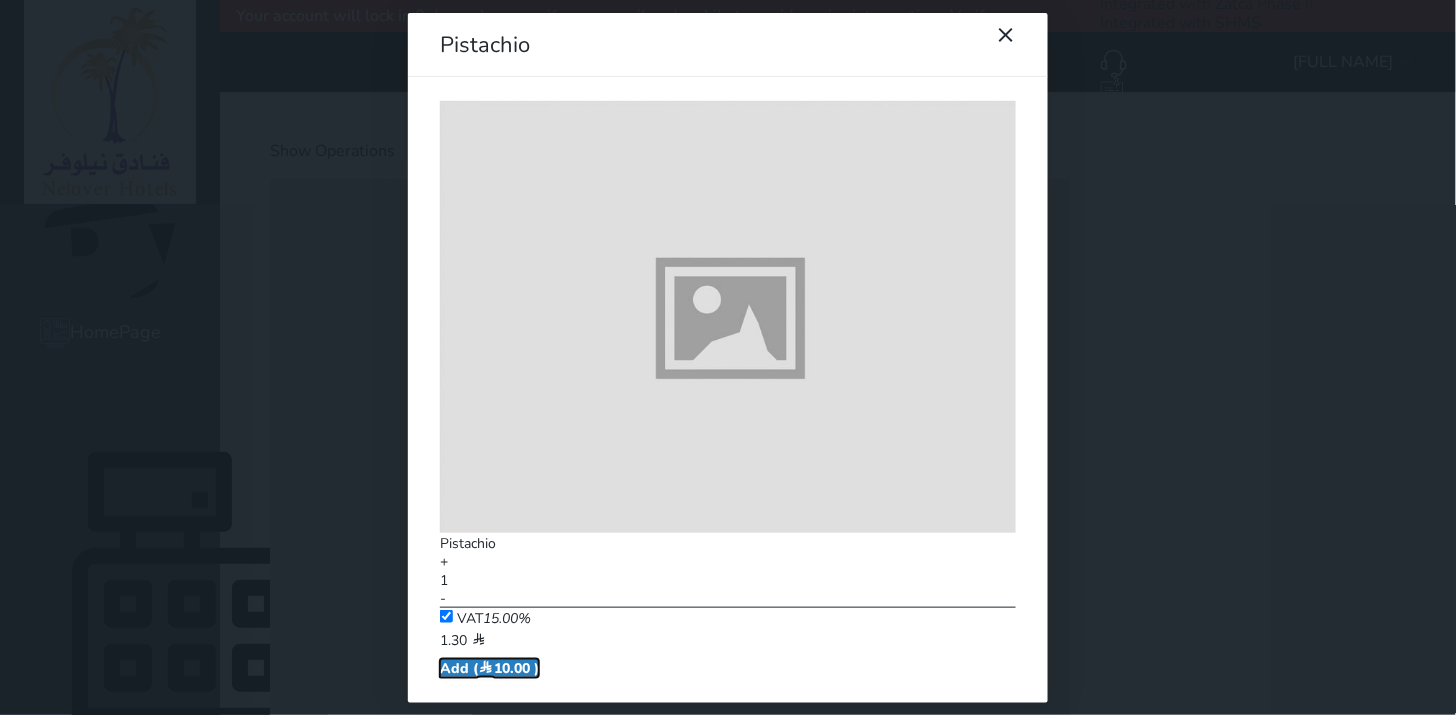 click on "Add  (    10.00 )" at bounding box center (489, 668) 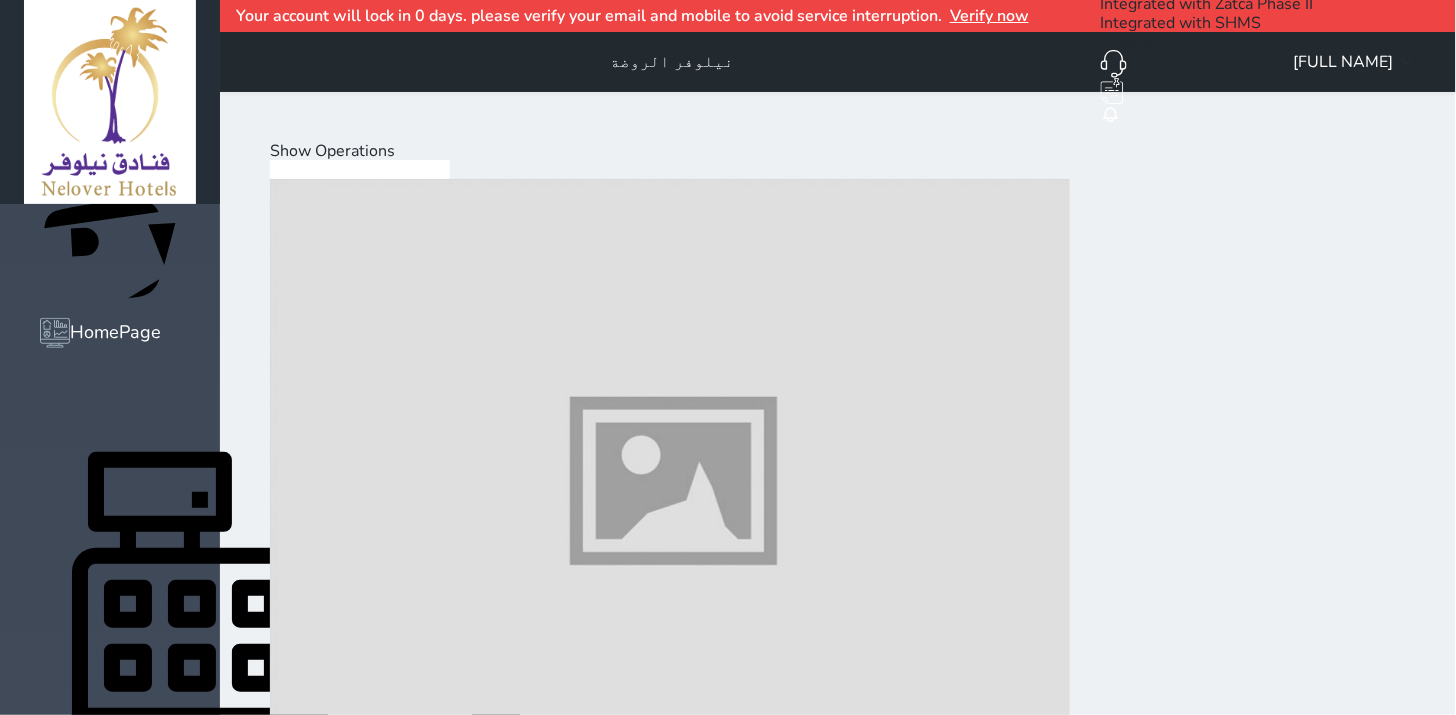 click at bounding box center (271, 11625) 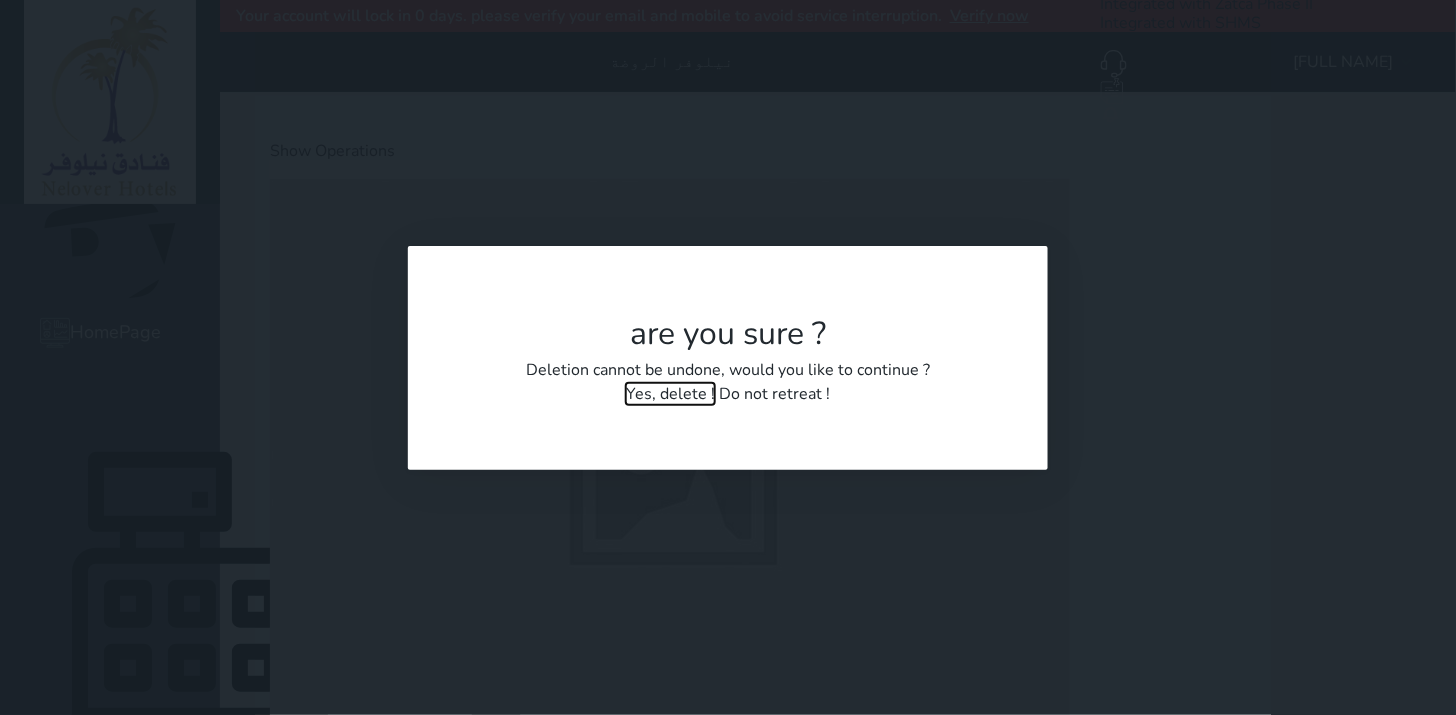click on "Yes, delete !" at bounding box center (670, 394) 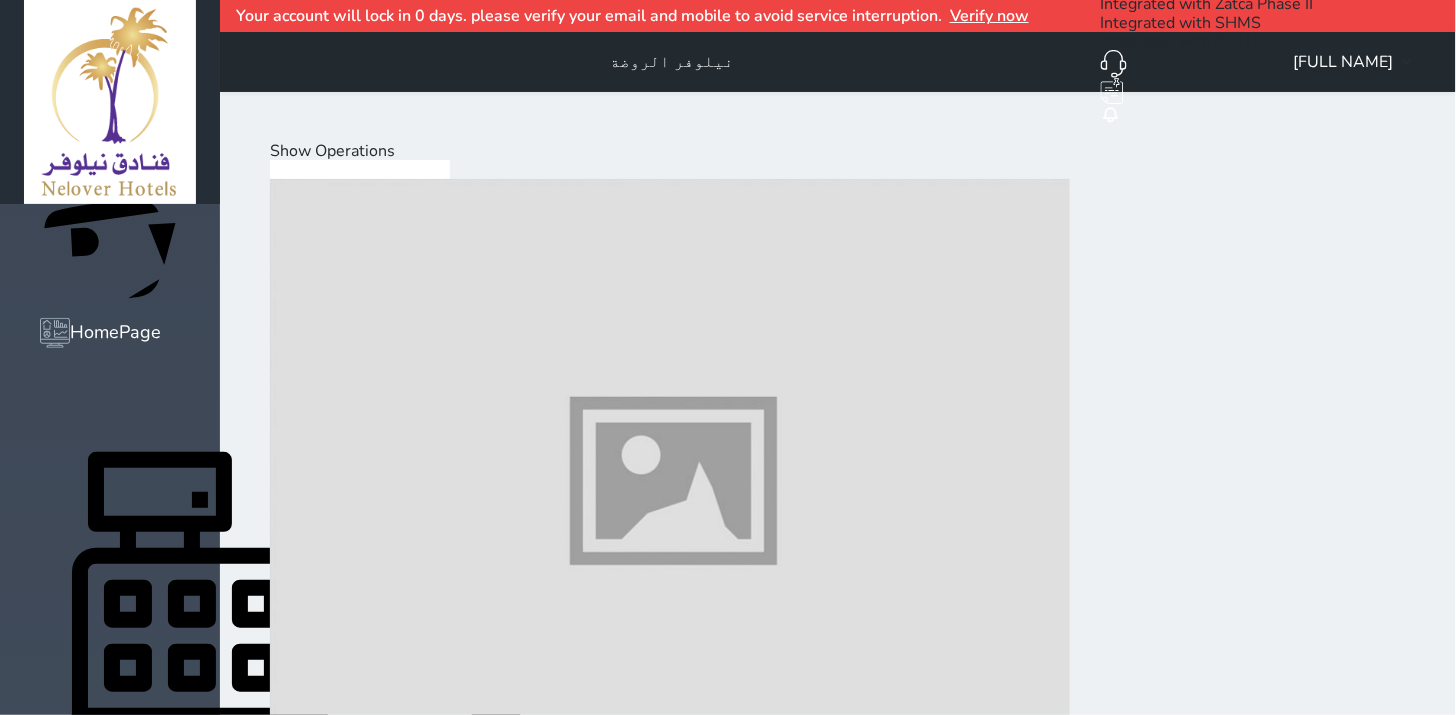 click on "Select Customer" at bounding box center (331, 11410) 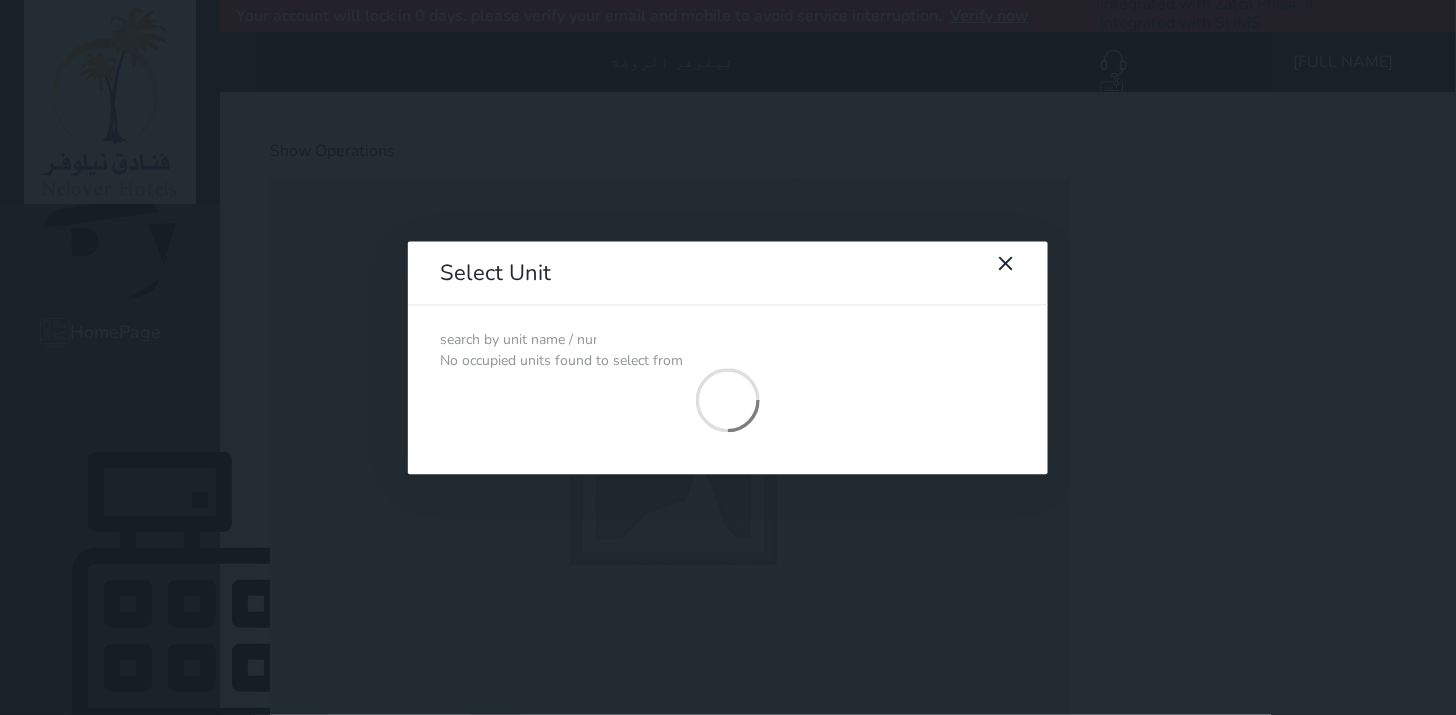 click at bounding box center (518, 340) 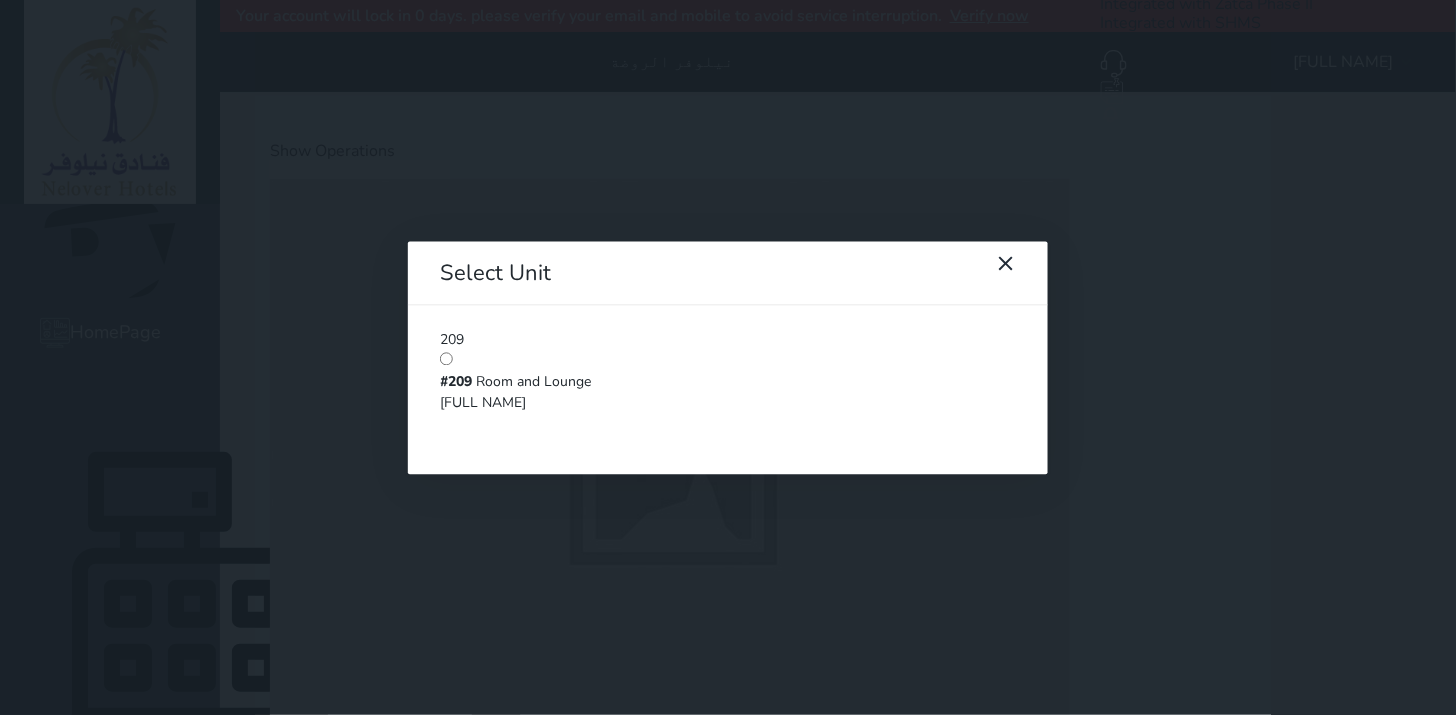 type on "209" 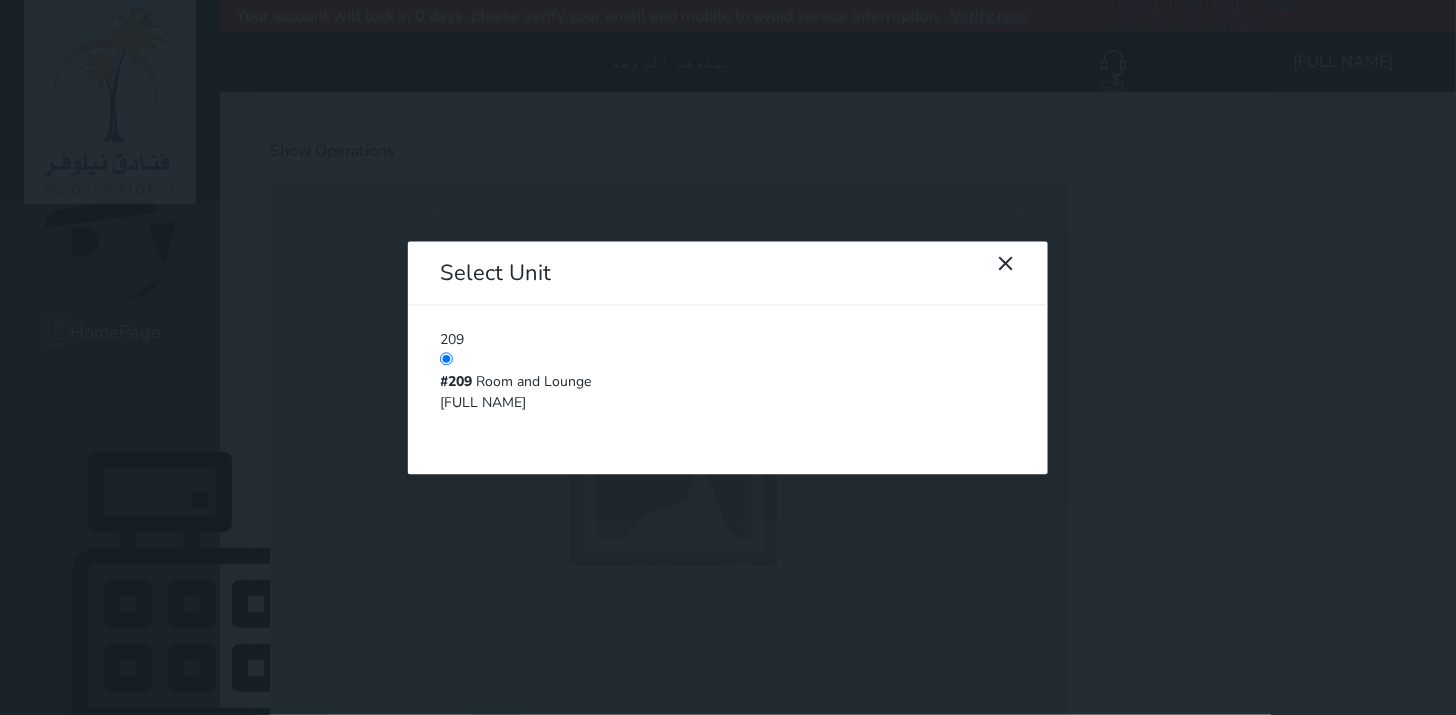 click on "[FULL NAME]" at bounding box center (728, 402) 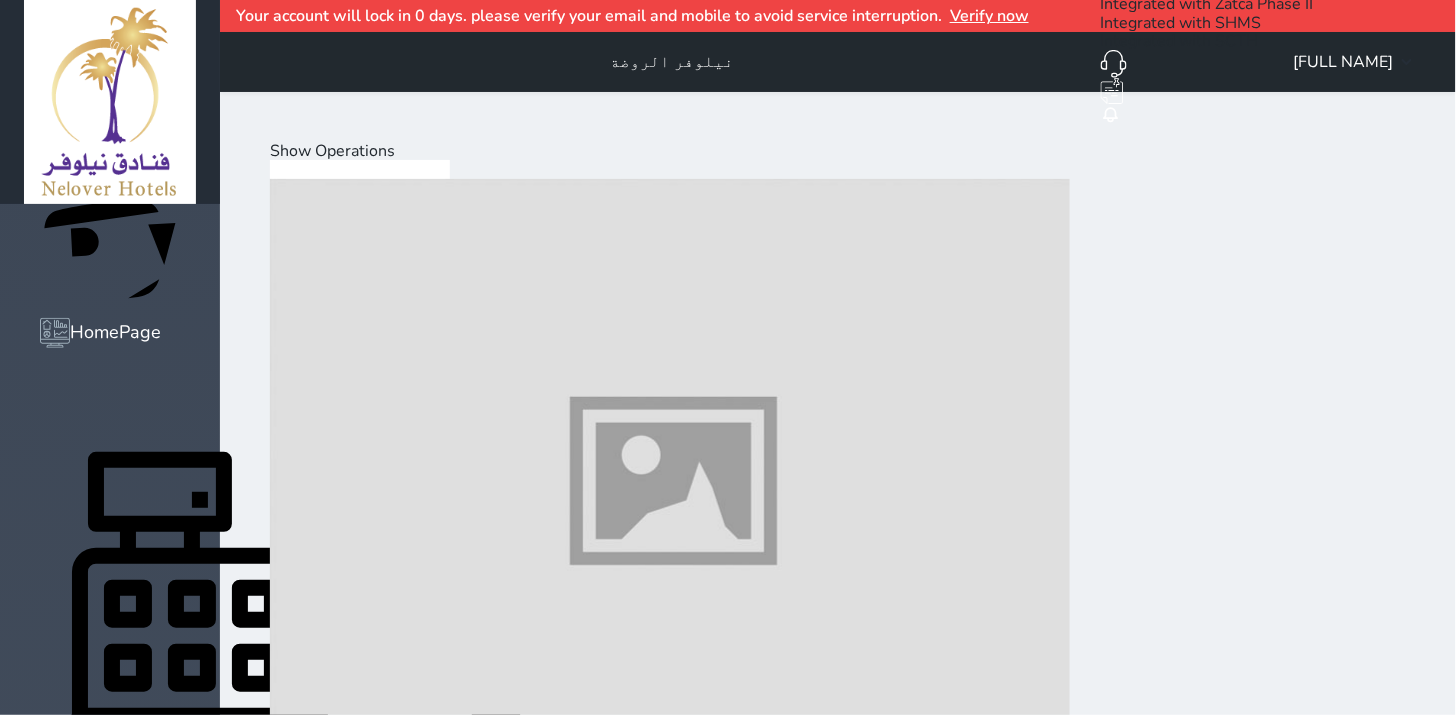 click on "Load on reservation ([PRICE]  )" at bounding box center [384, 11755] 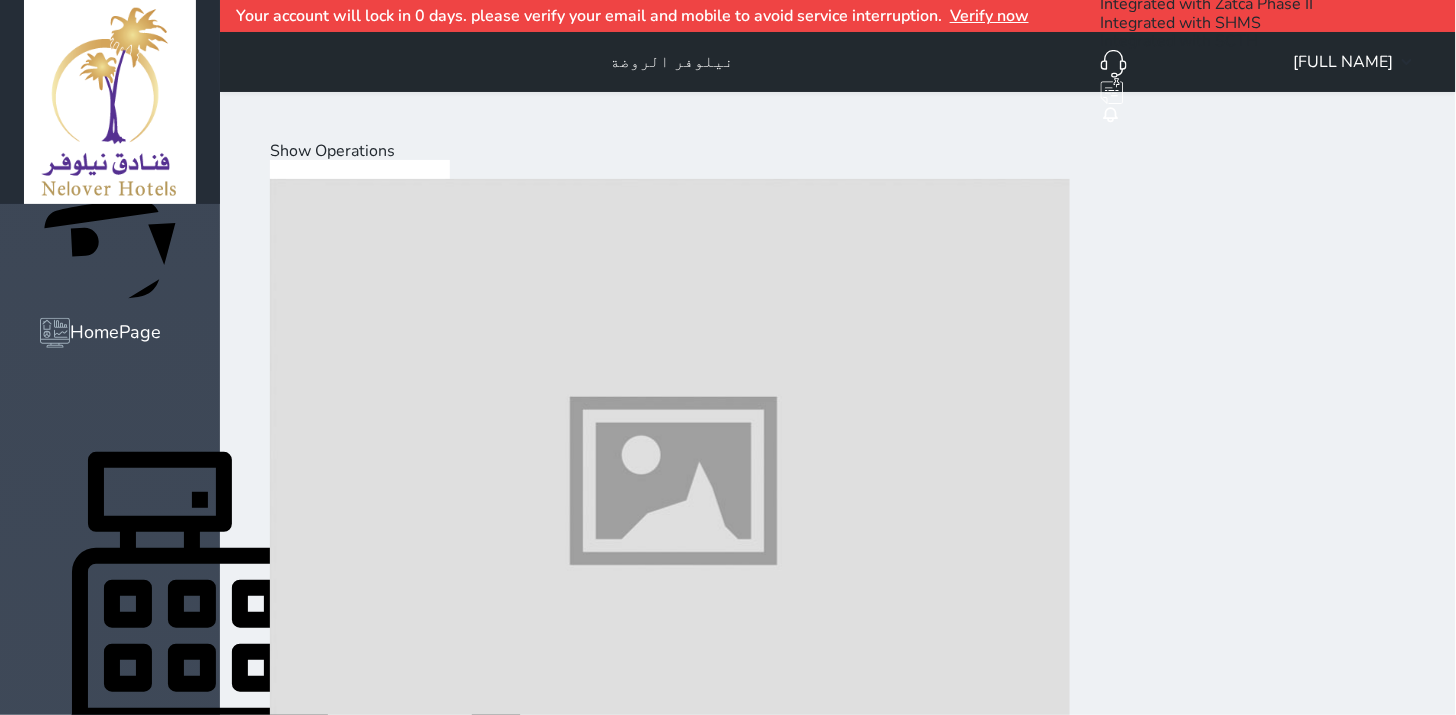 click on "Show Operations" at bounding box center [332, 151] 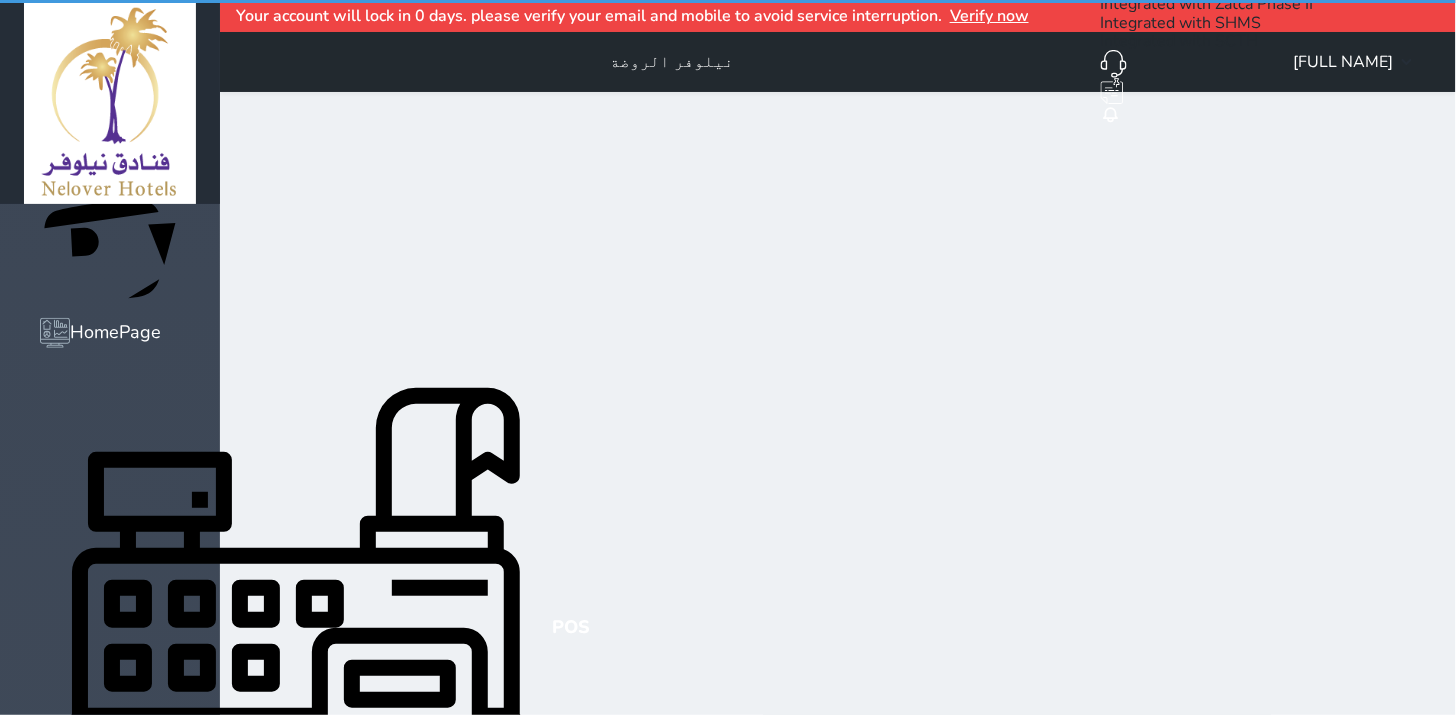 select on "invoice" 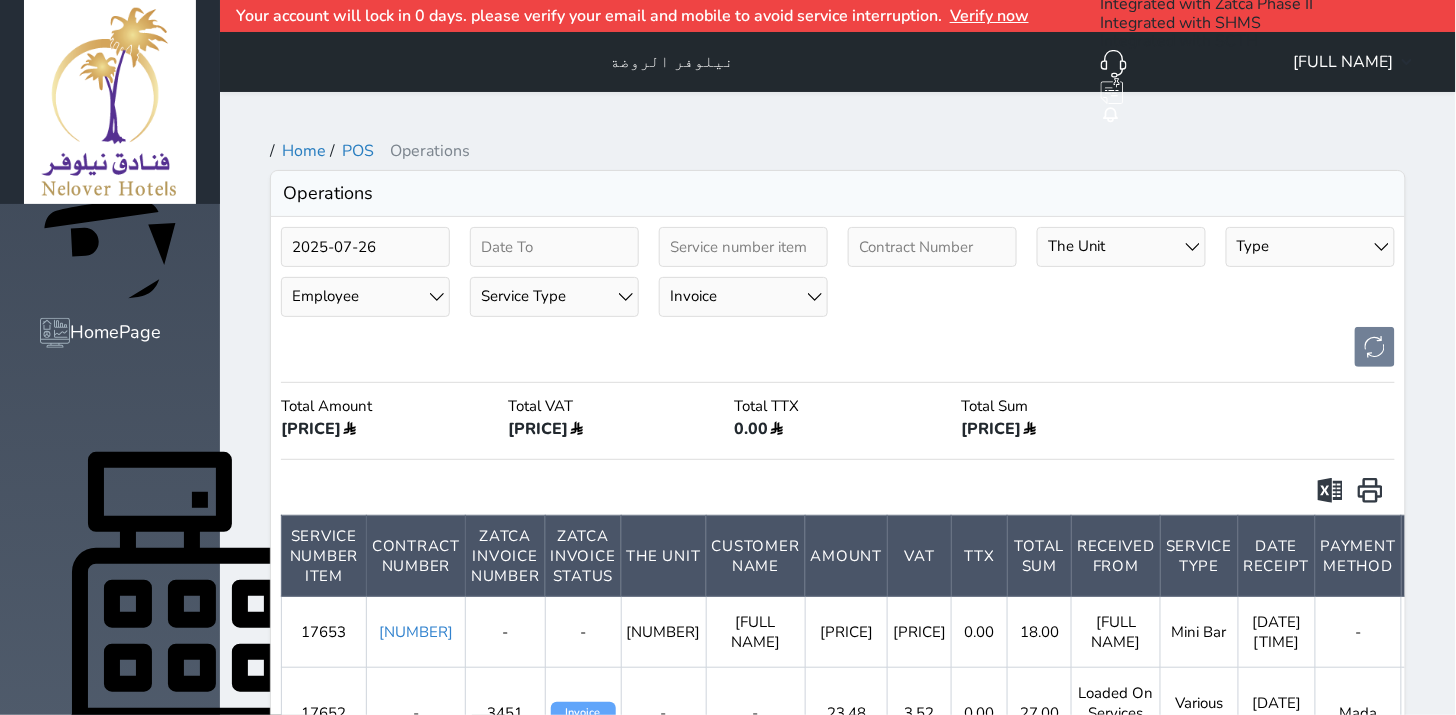 scroll, scrollTop: 0, scrollLeft: 0, axis: both 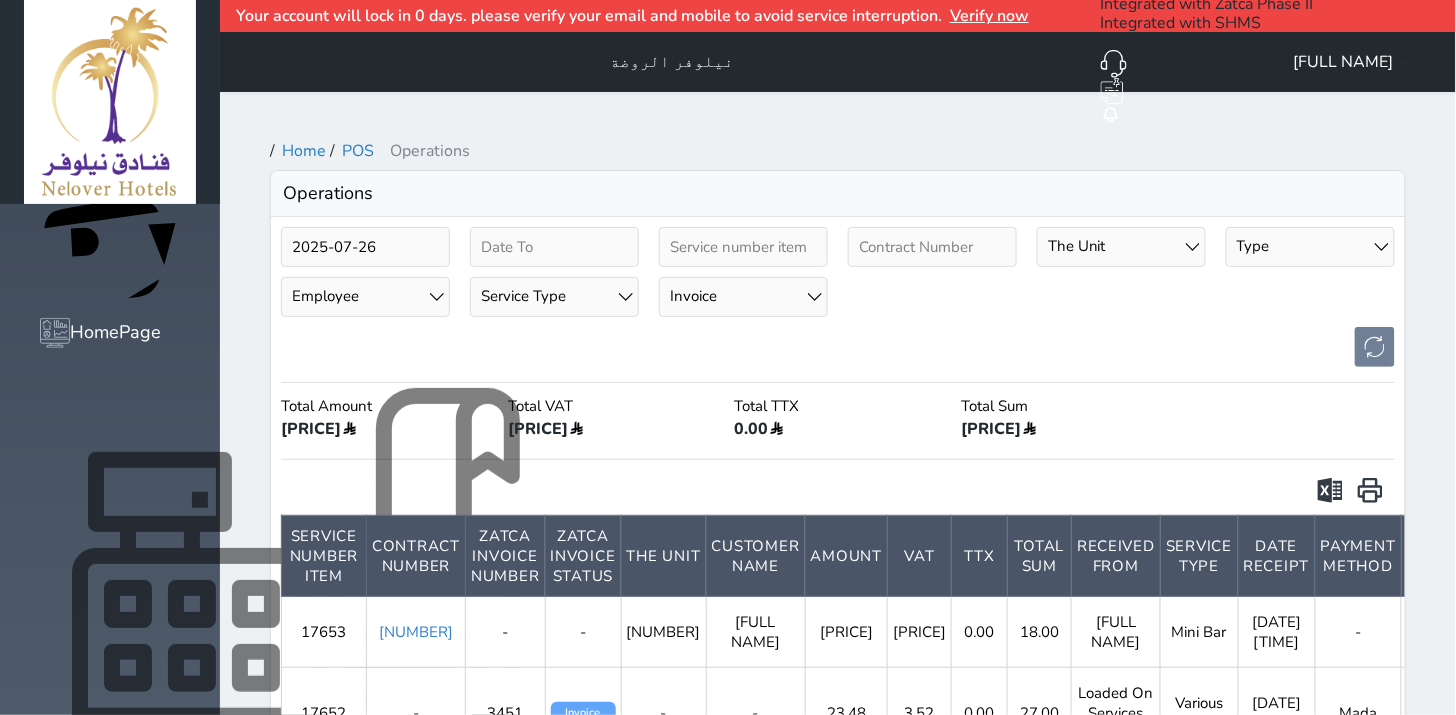 click 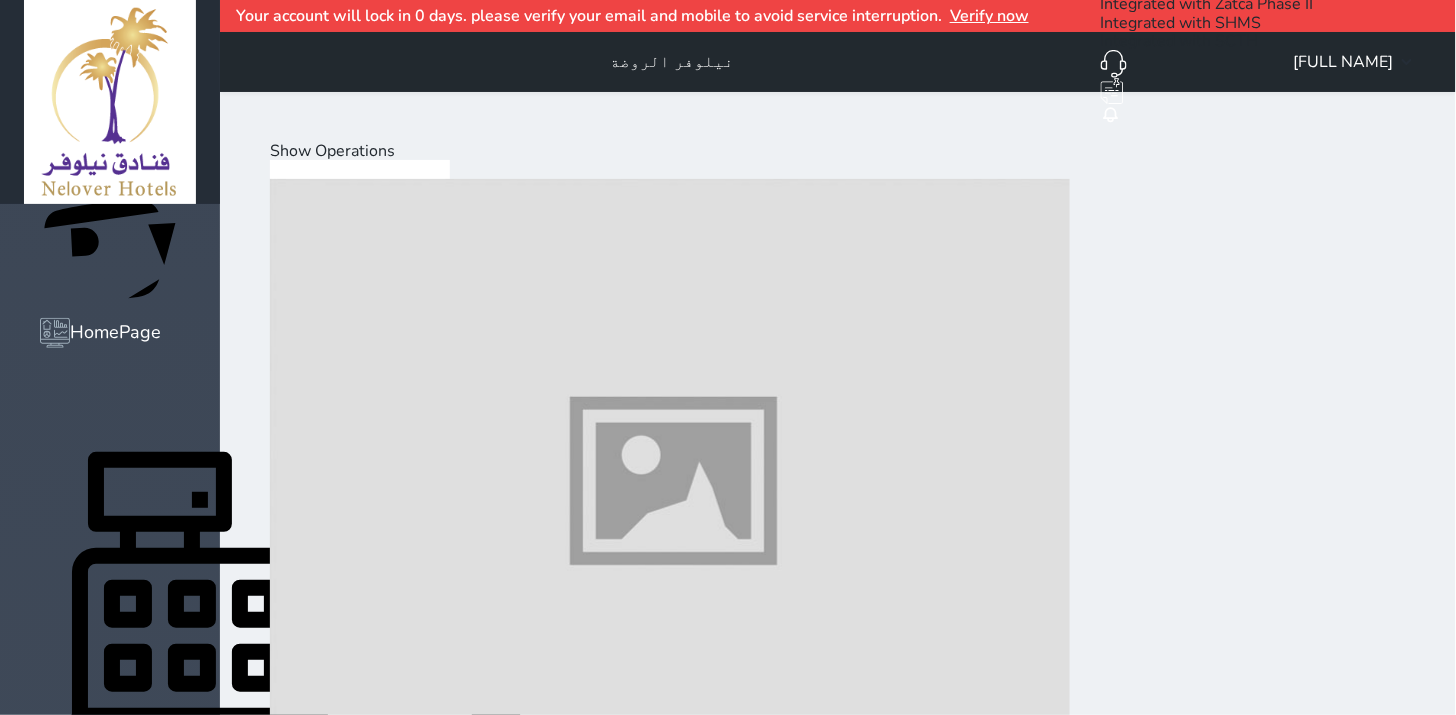 scroll, scrollTop: 0, scrollLeft: 0, axis: both 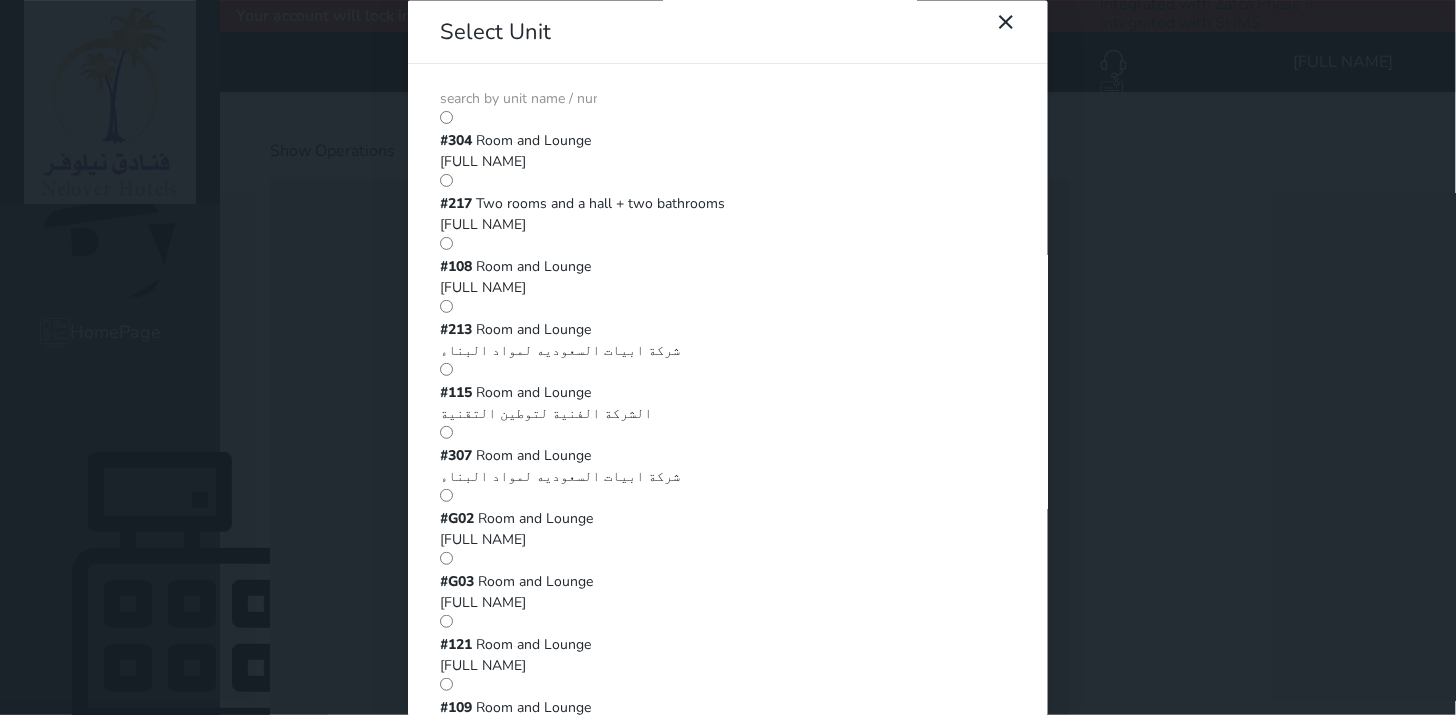 click at bounding box center (518, 99) 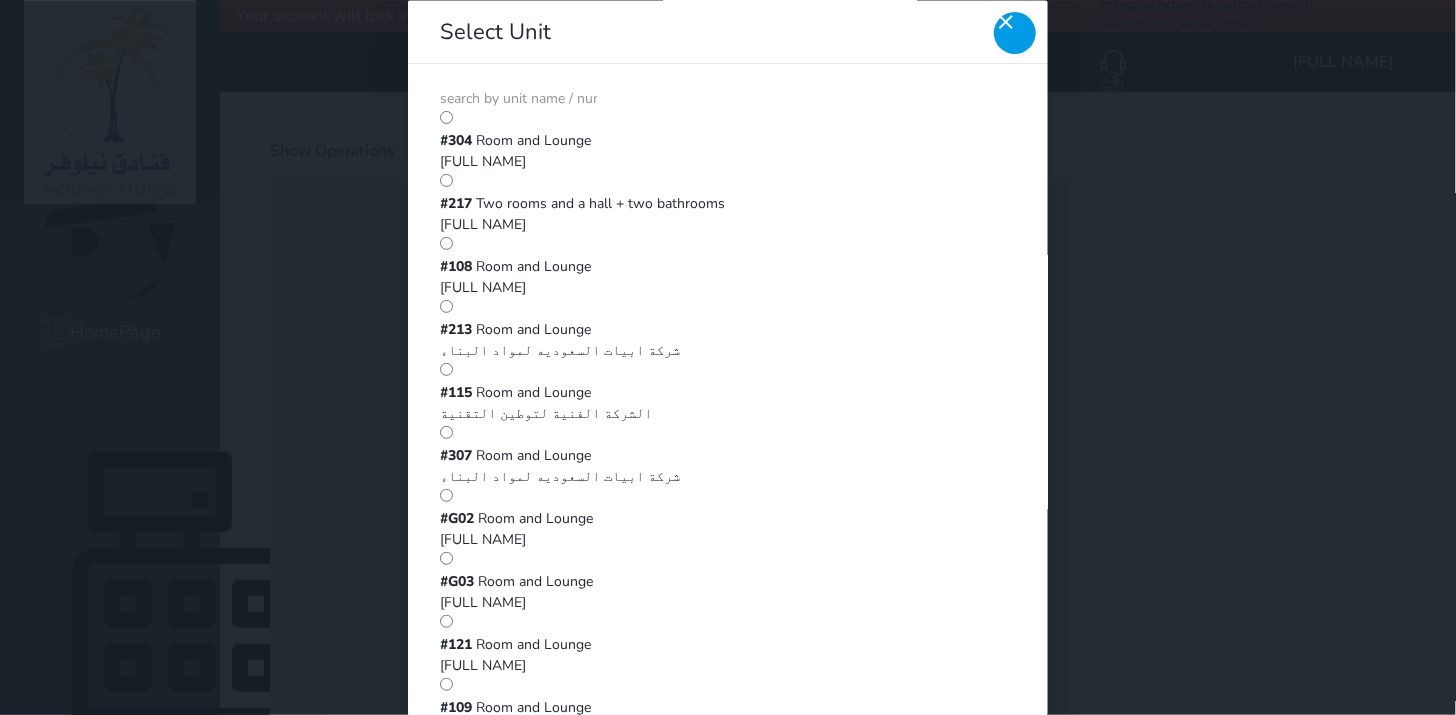 click at bounding box center (1015, 33) 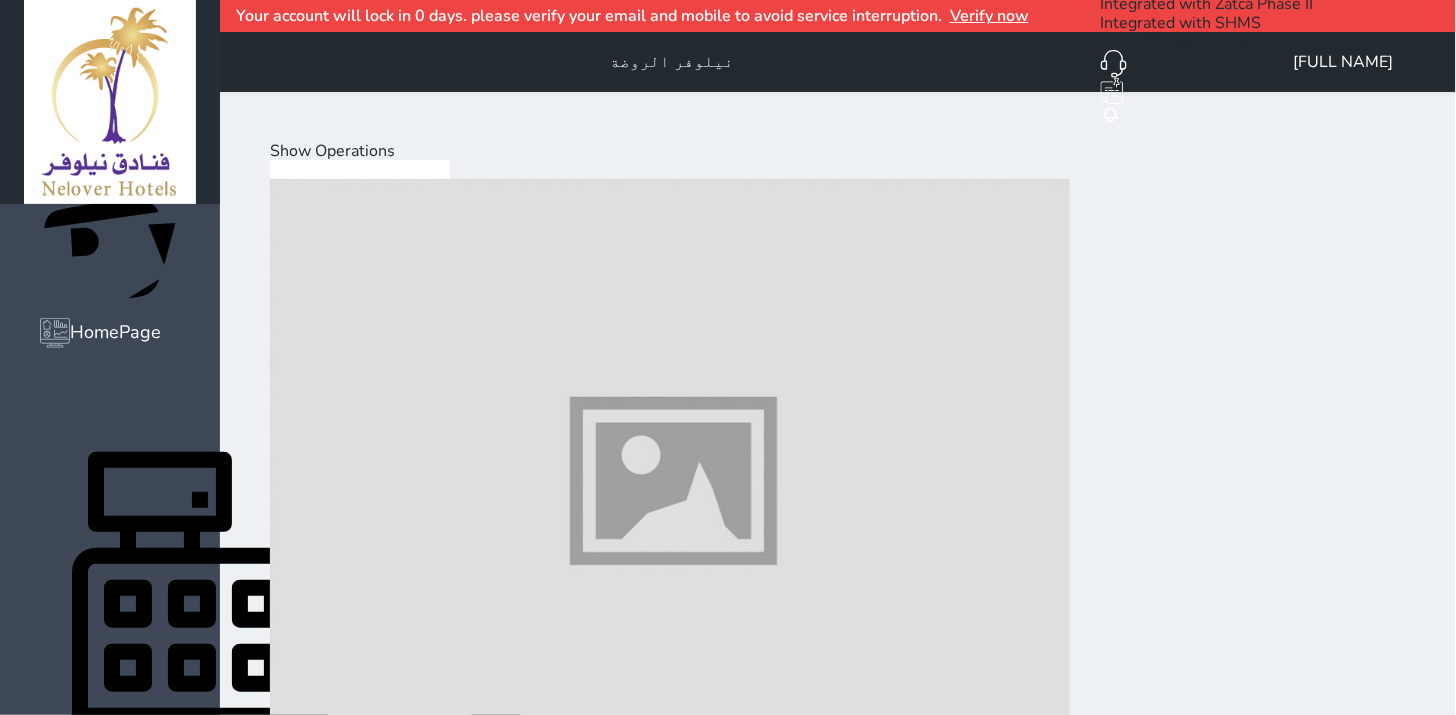 click at bounding box center (670, 1099) 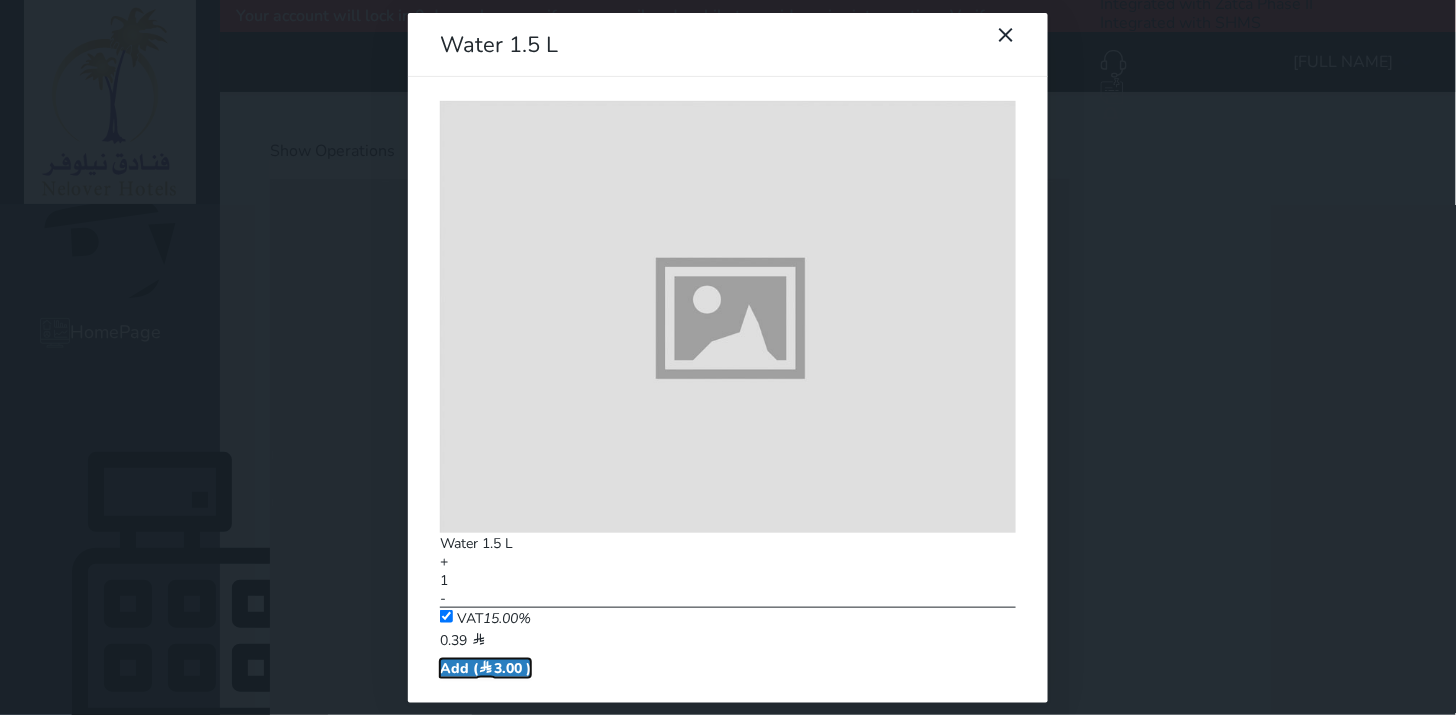 click on "Add  (    3.00 )" at bounding box center [485, 668] 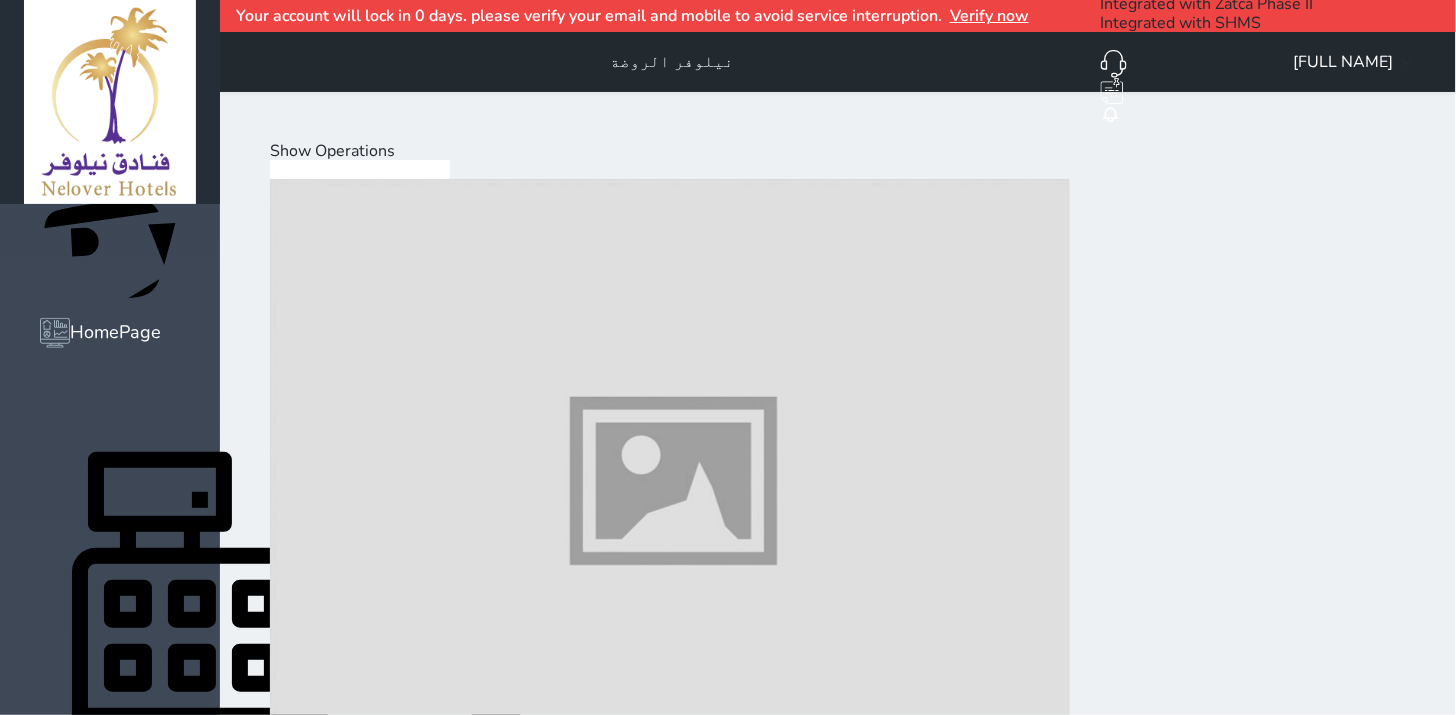 scroll, scrollTop: 0, scrollLeft: 0, axis: both 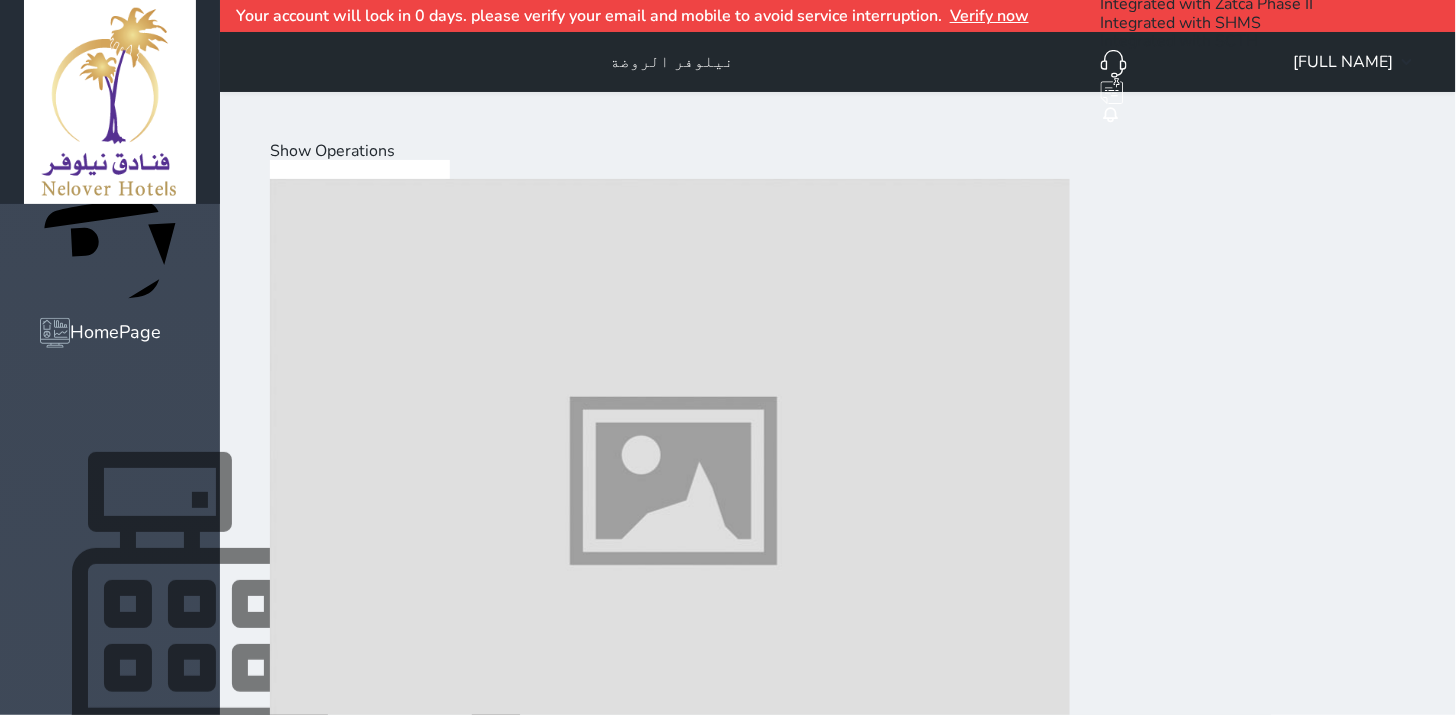 click 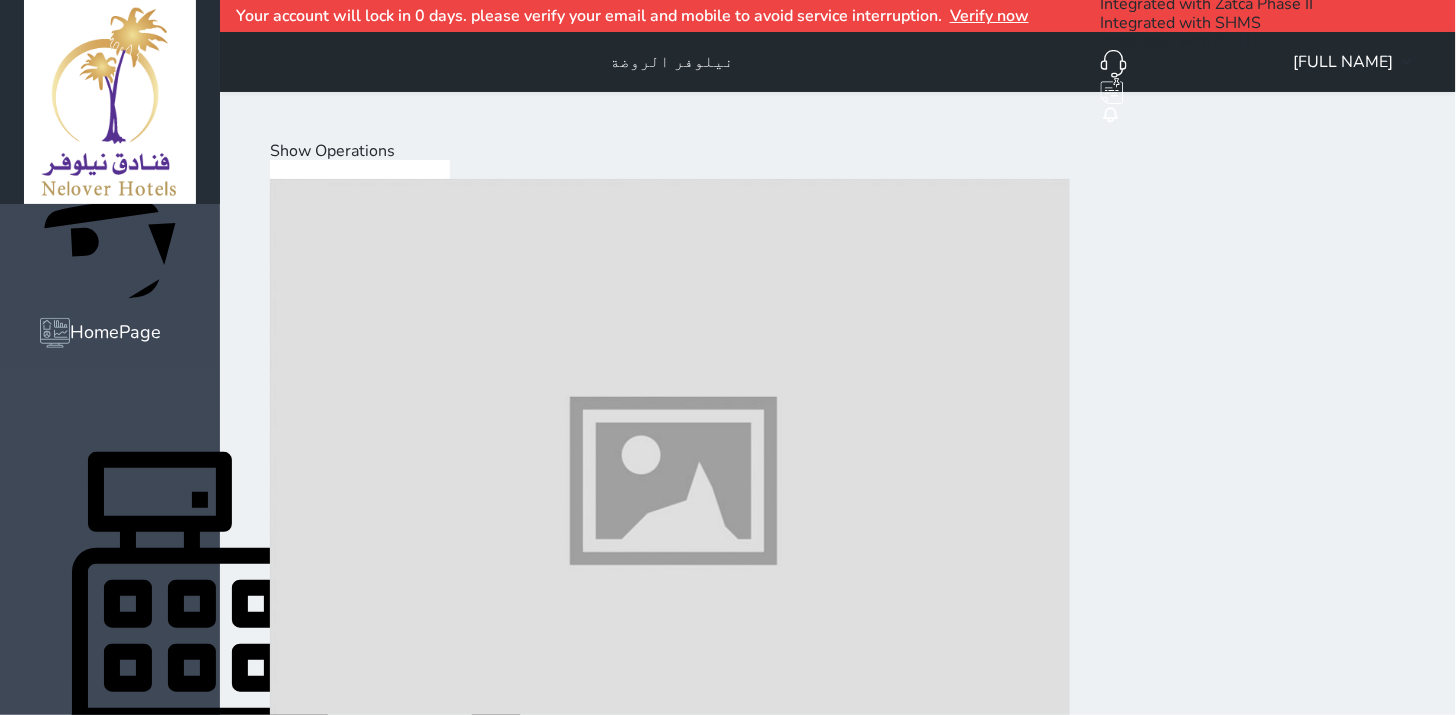 click on "Show Operations" at bounding box center [332, 151] 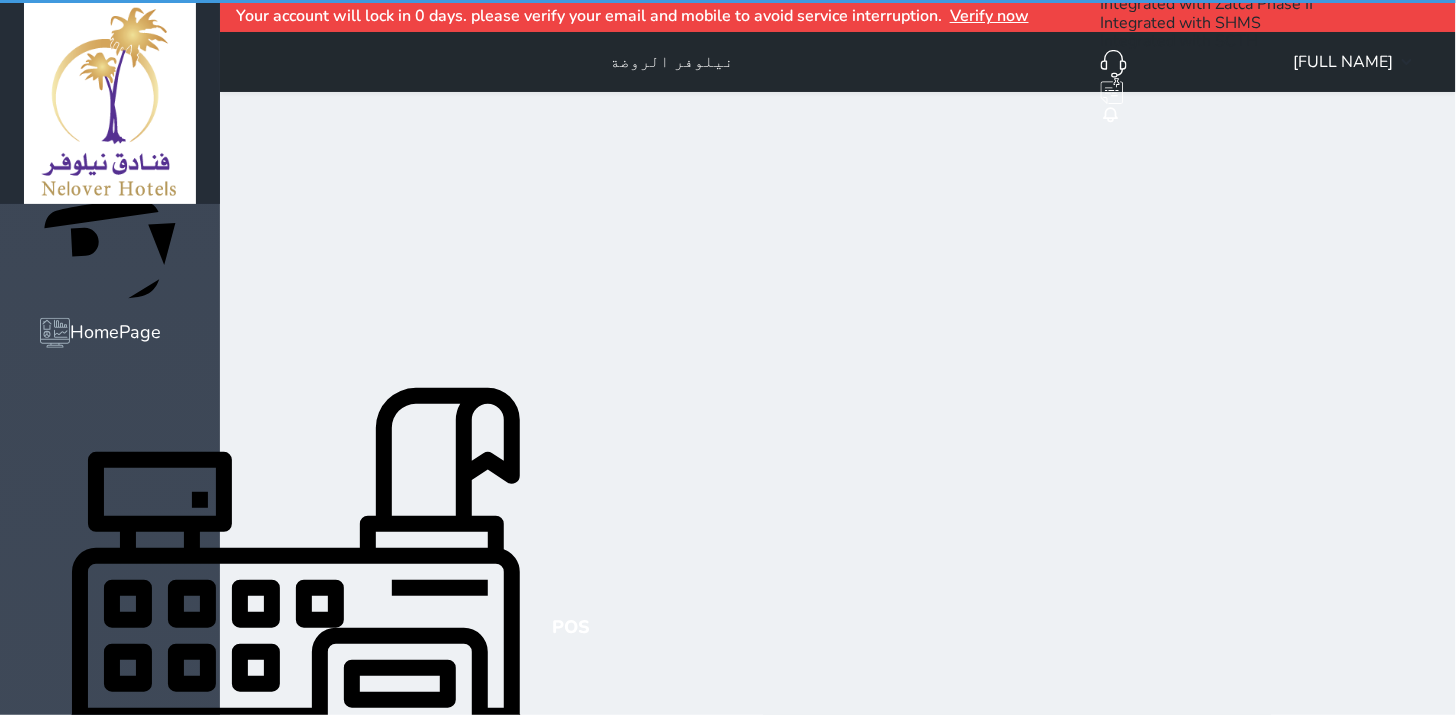 select on "invoice" 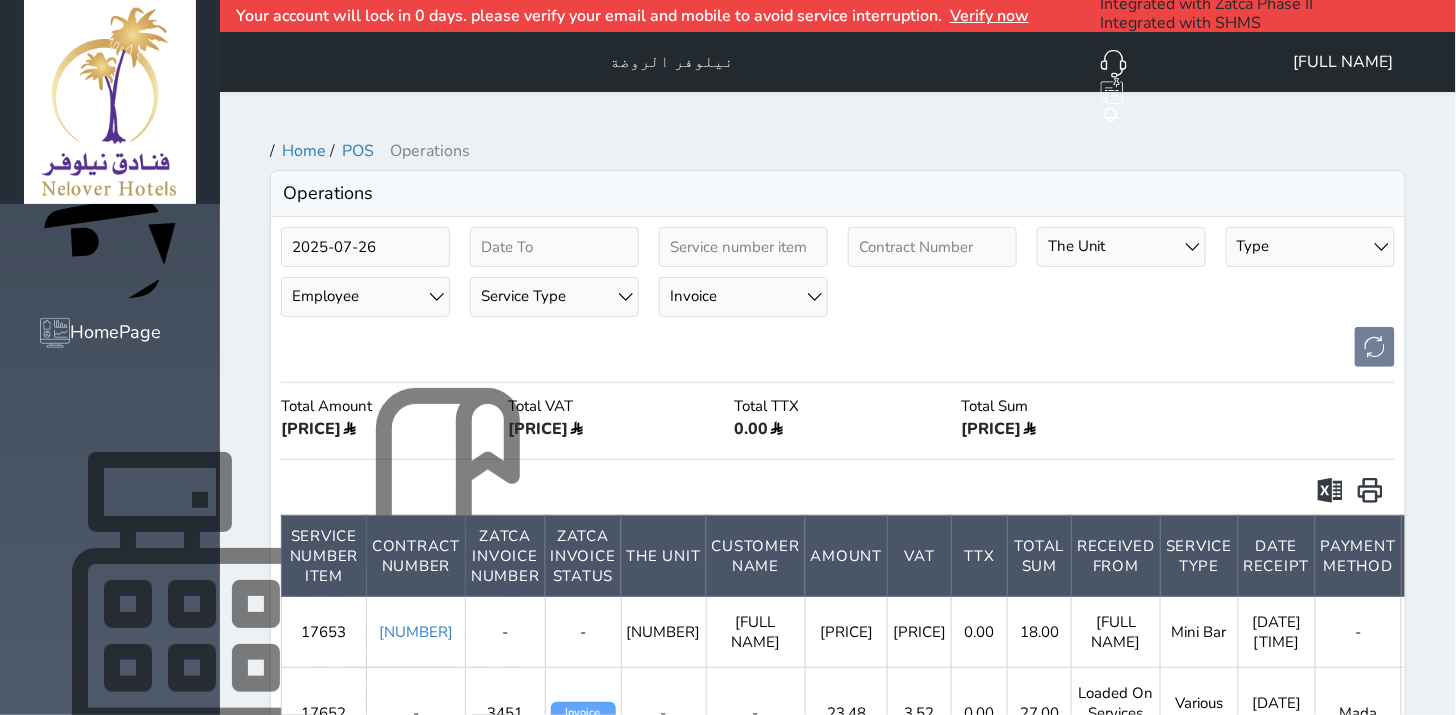 scroll, scrollTop: 0, scrollLeft: 0, axis: both 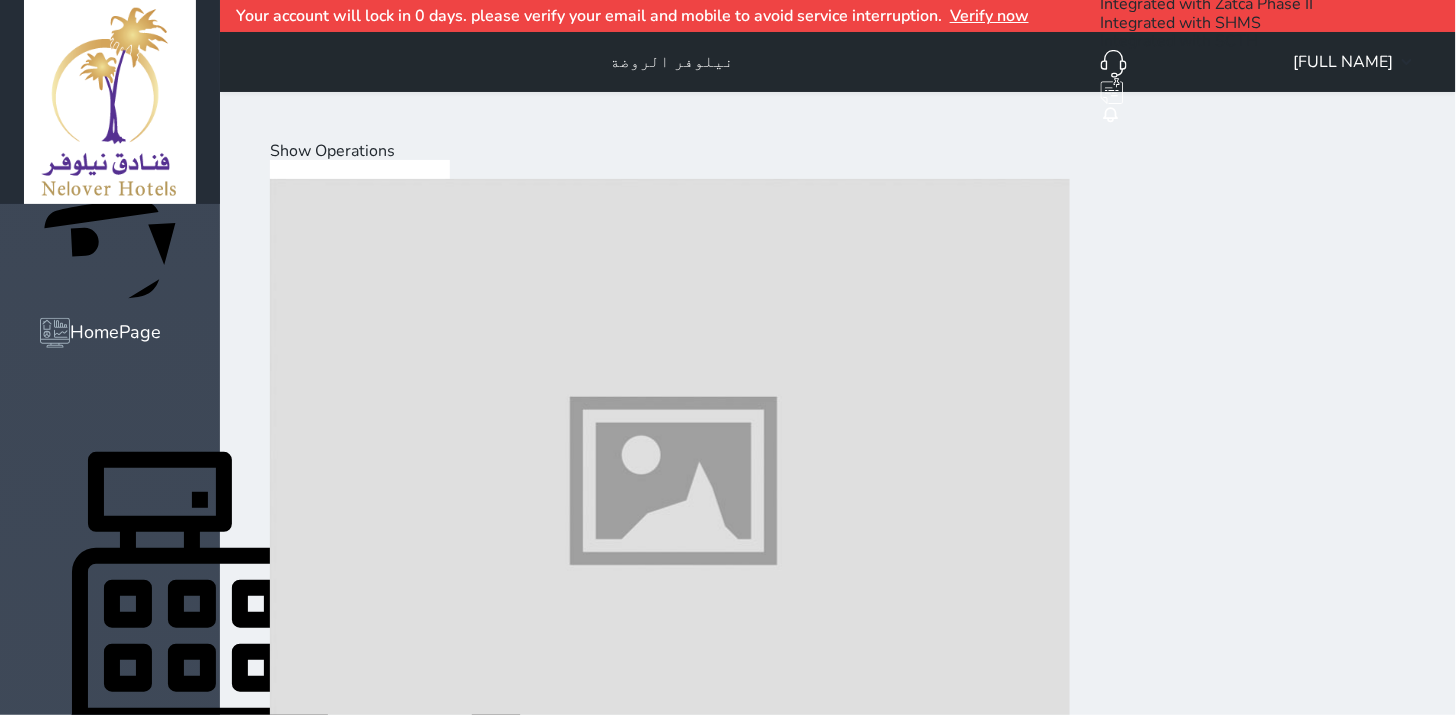 click on "Mini Bar" at bounding box center (570, 20040) 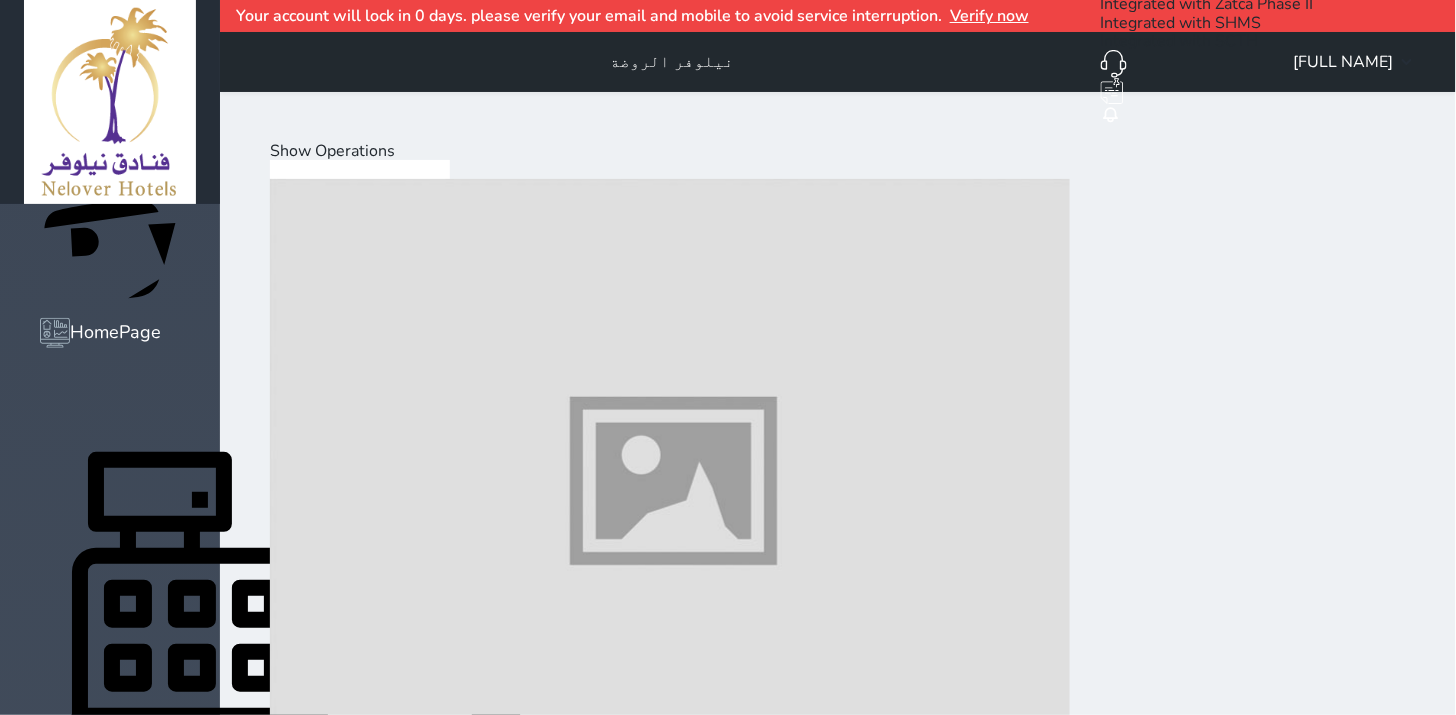 scroll, scrollTop: 0, scrollLeft: 0, axis: both 